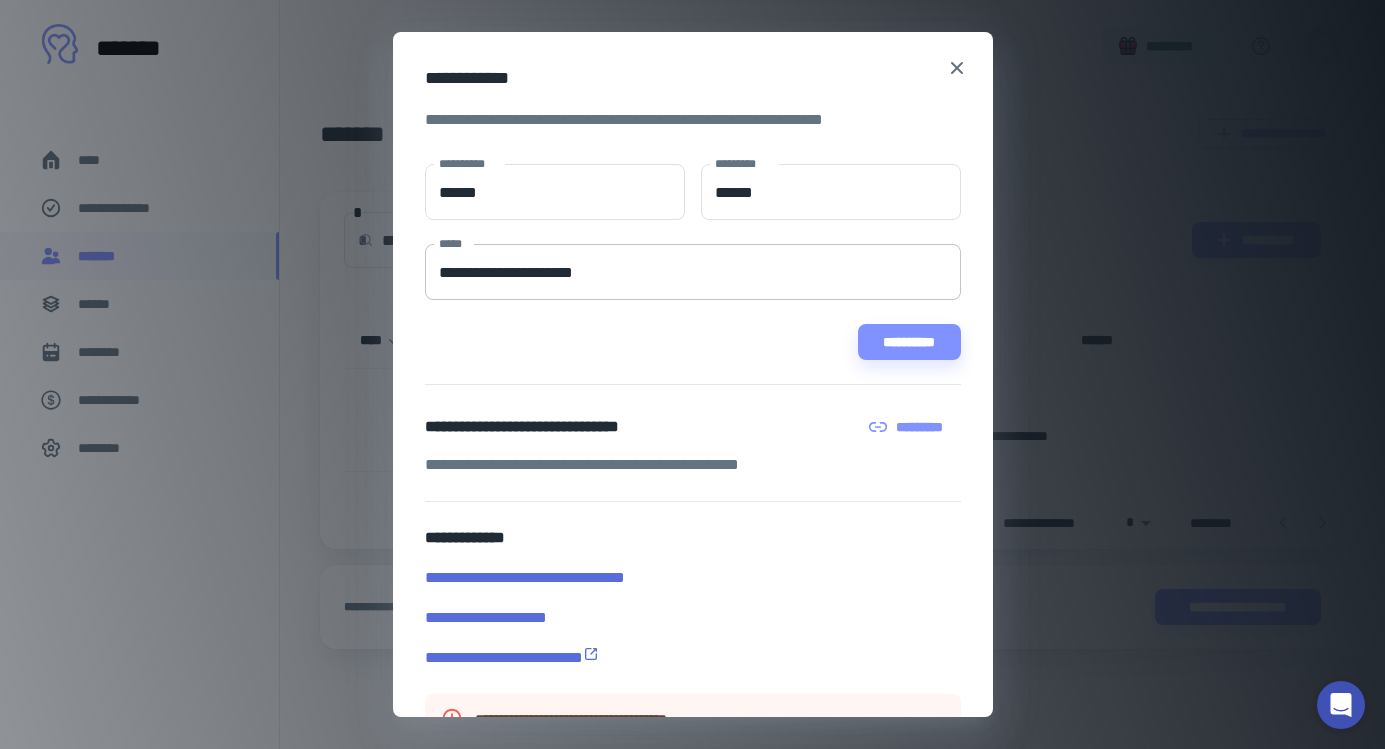scroll, scrollTop: 0, scrollLeft: 0, axis: both 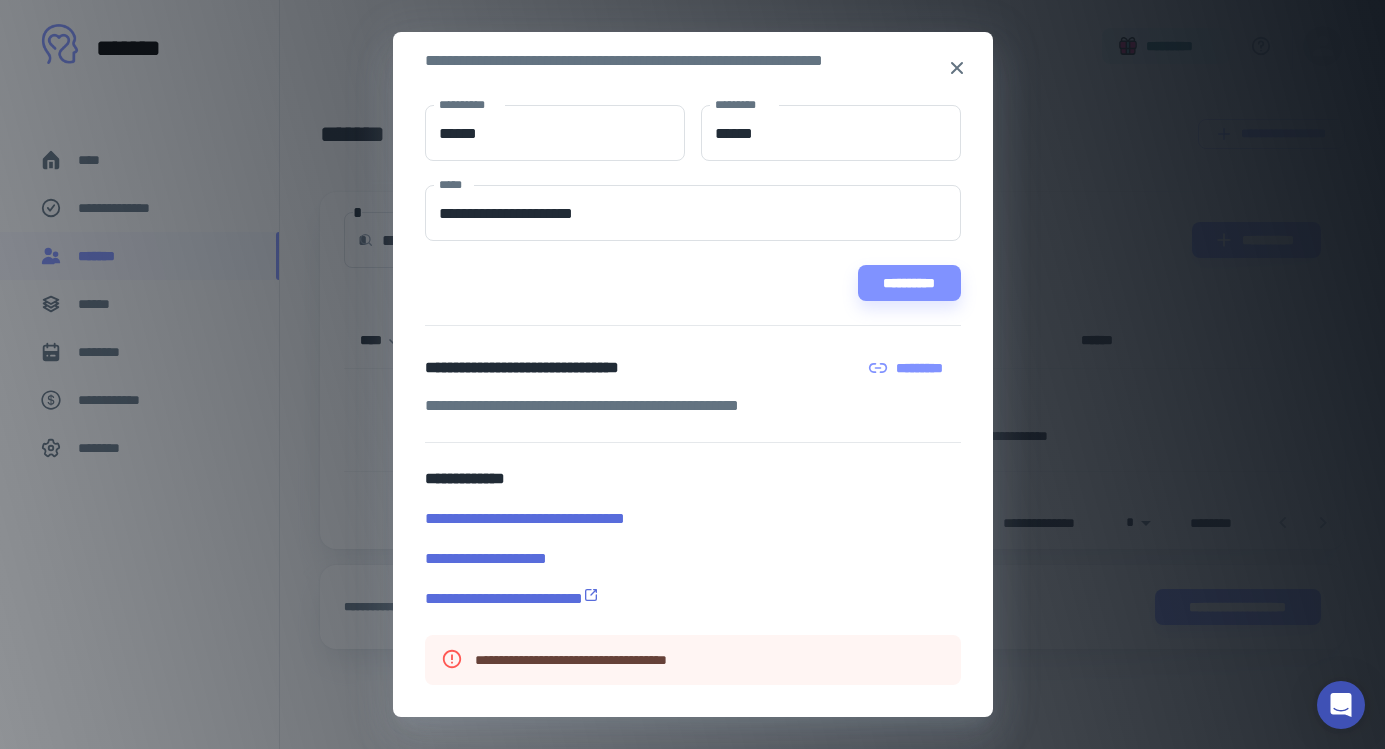 click on "*********" at bounding box center [908, 368] 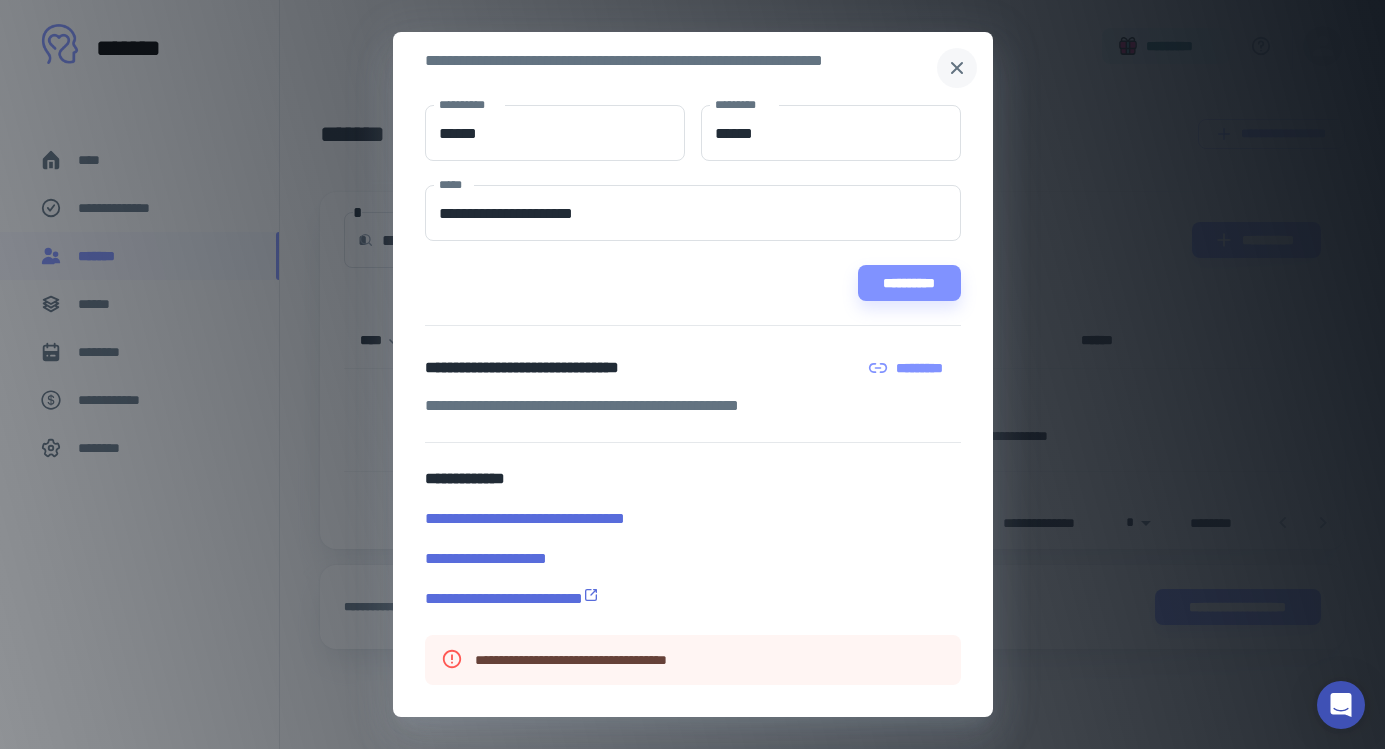 click 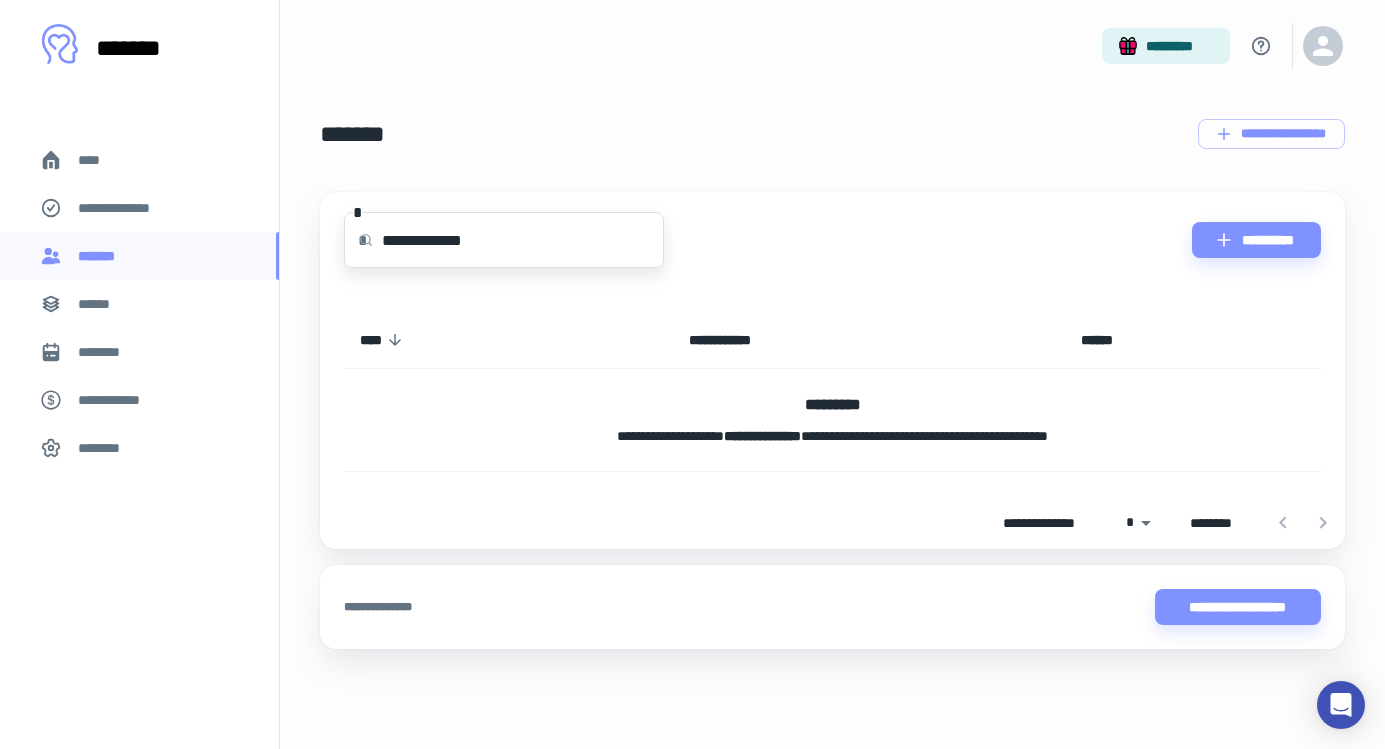 drag, startPoint x: 518, startPoint y: 238, endPoint x: 287, endPoint y: 254, distance: 231.55345 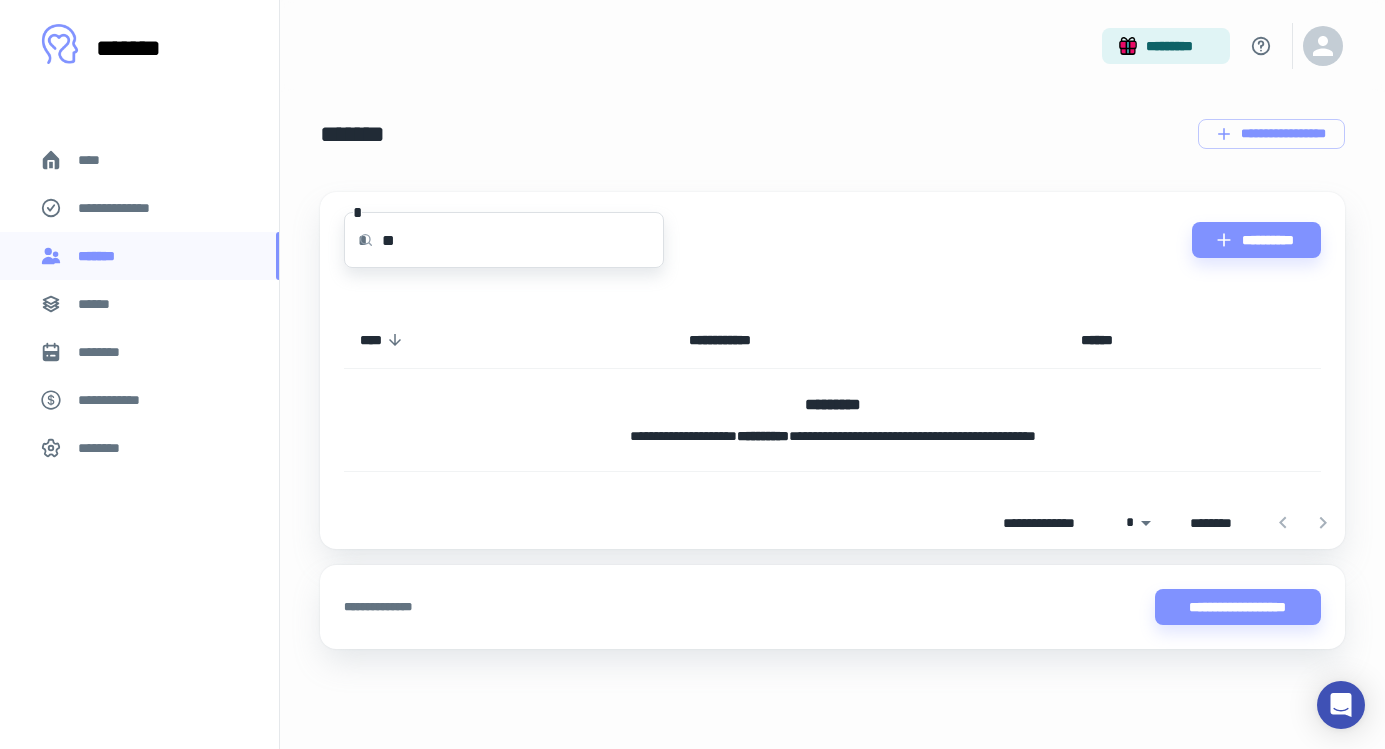 type on "*" 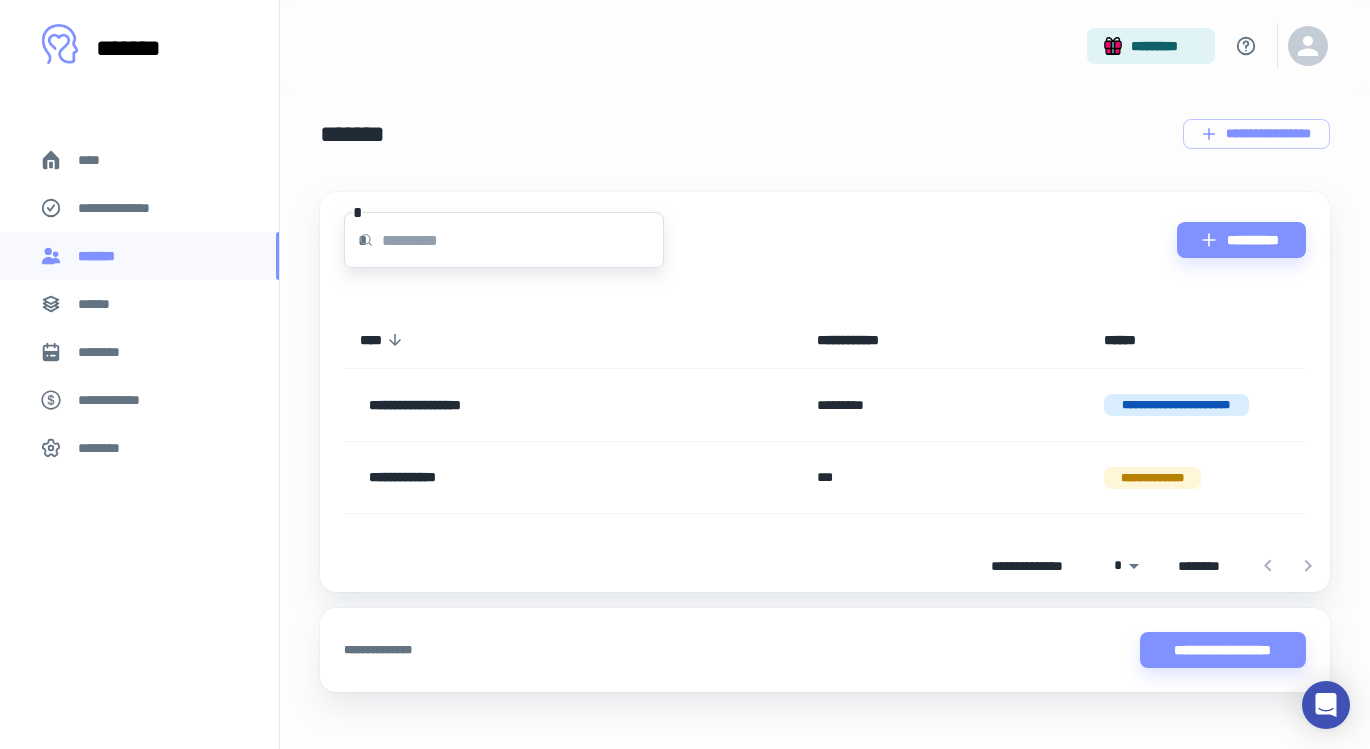 type 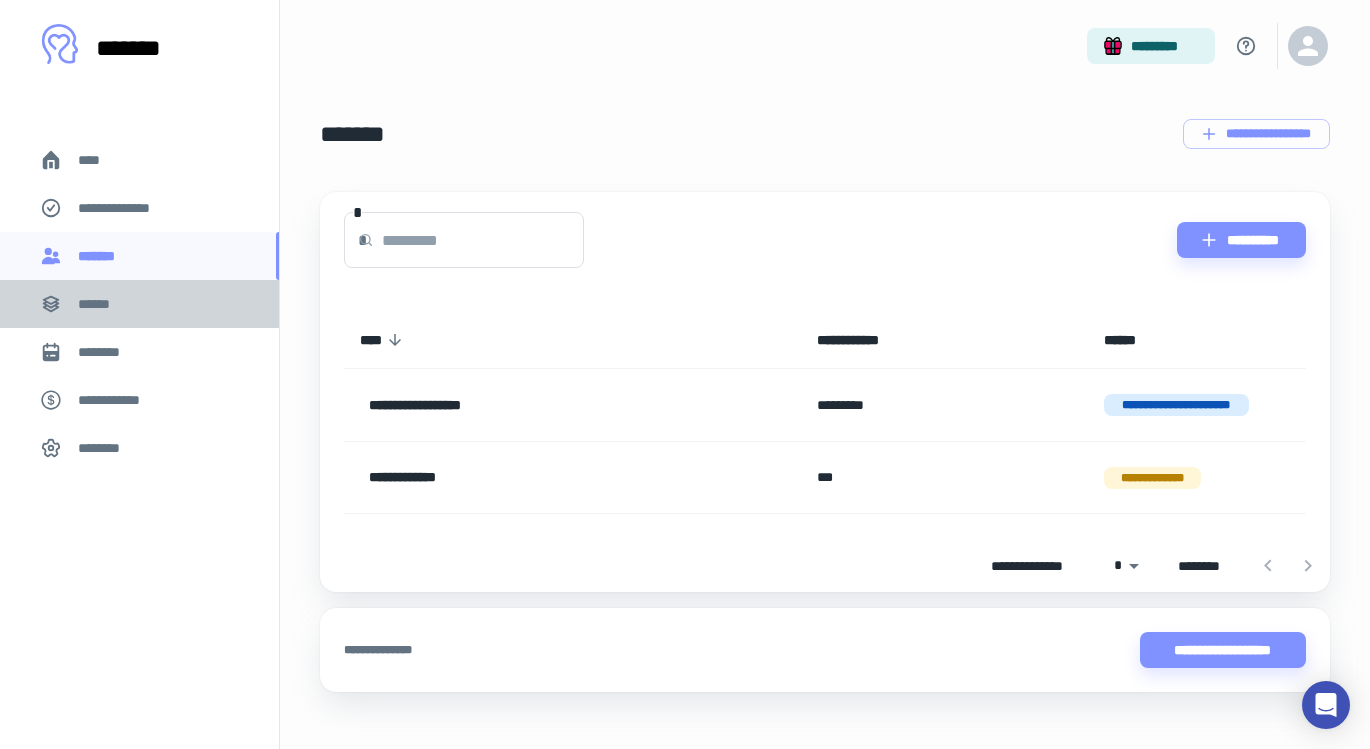 click on "******" at bounding box center (139, 304) 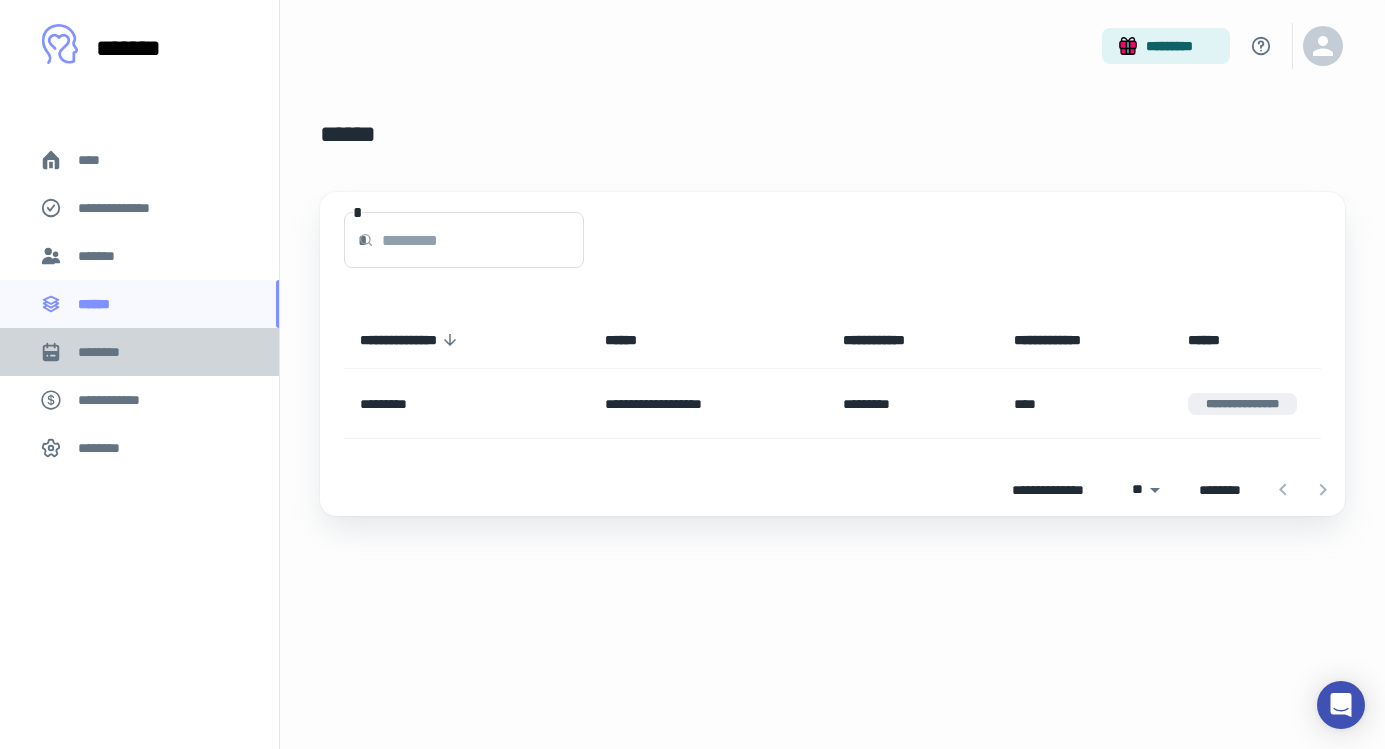 click on "********" at bounding box center [107, 352] 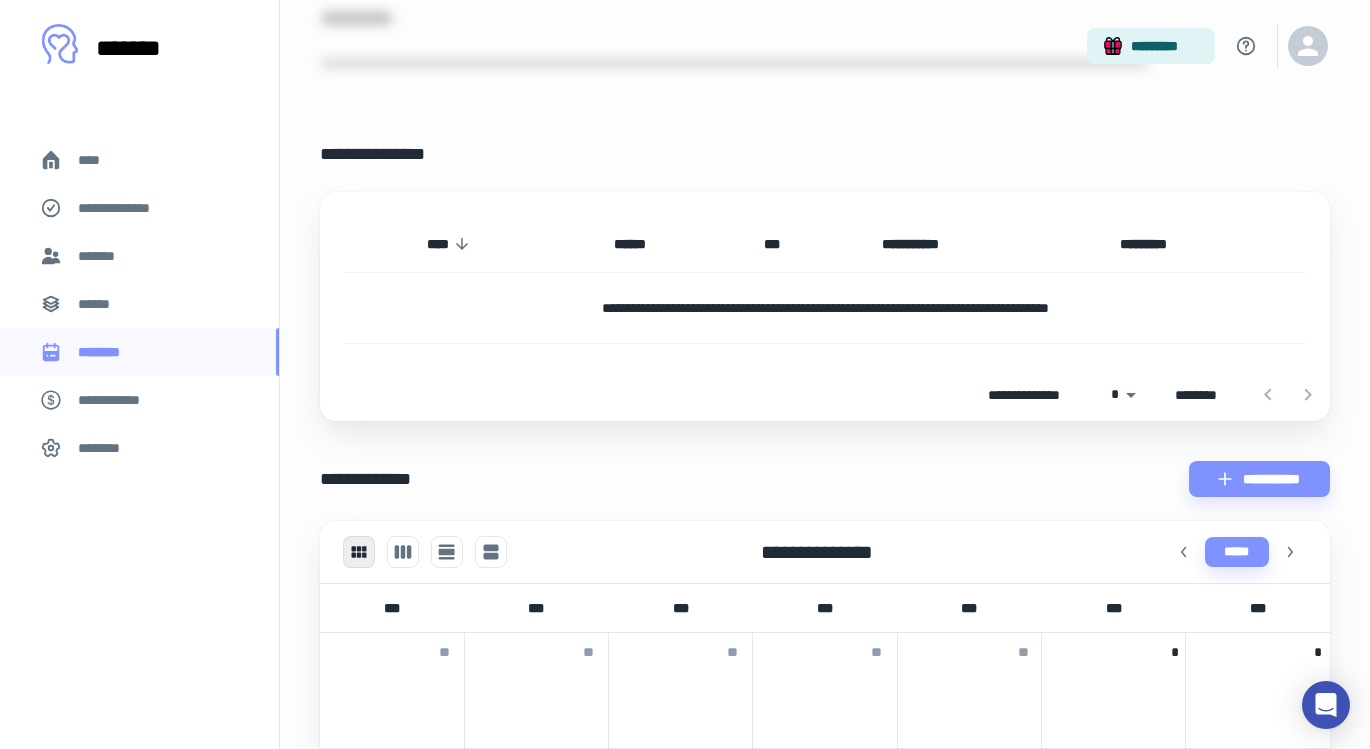 scroll, scrollTop: 0, scrollLeft: 0, axis: both 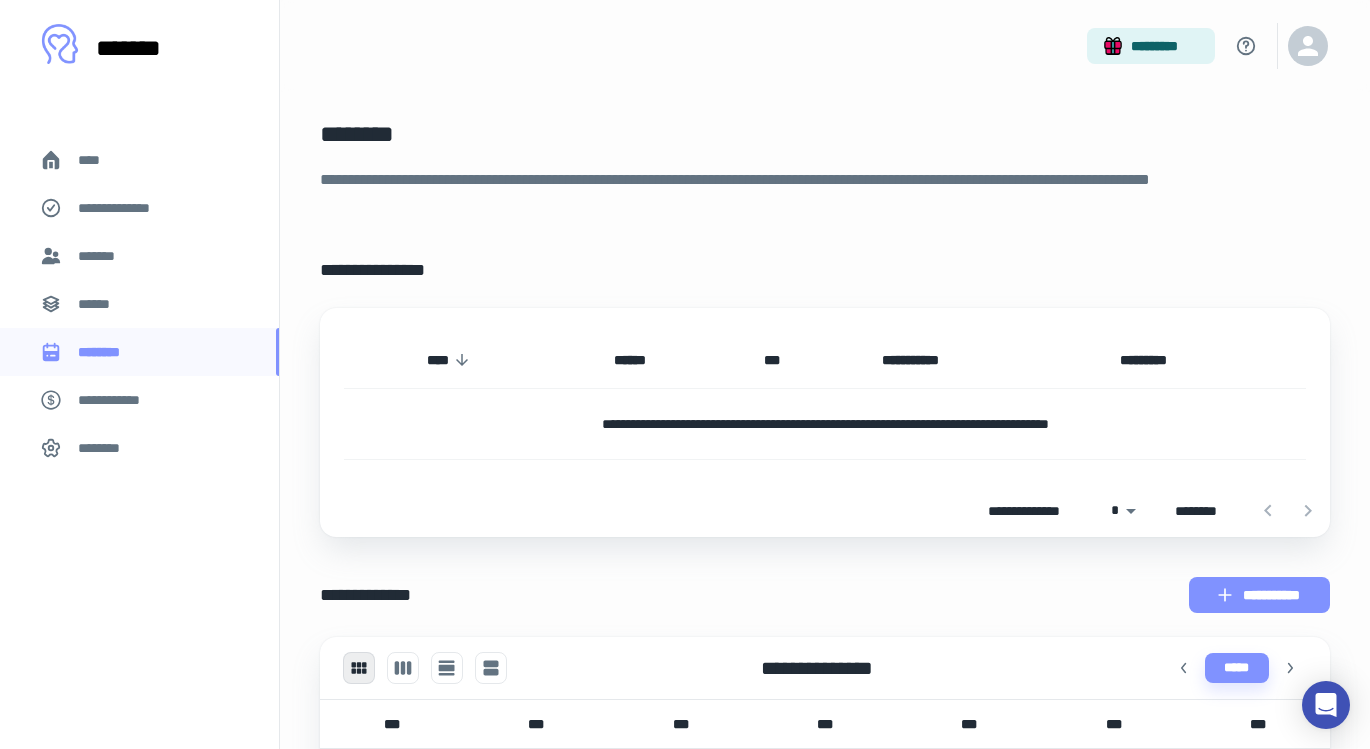 click on "**********" at bounding box center (1259, 595) 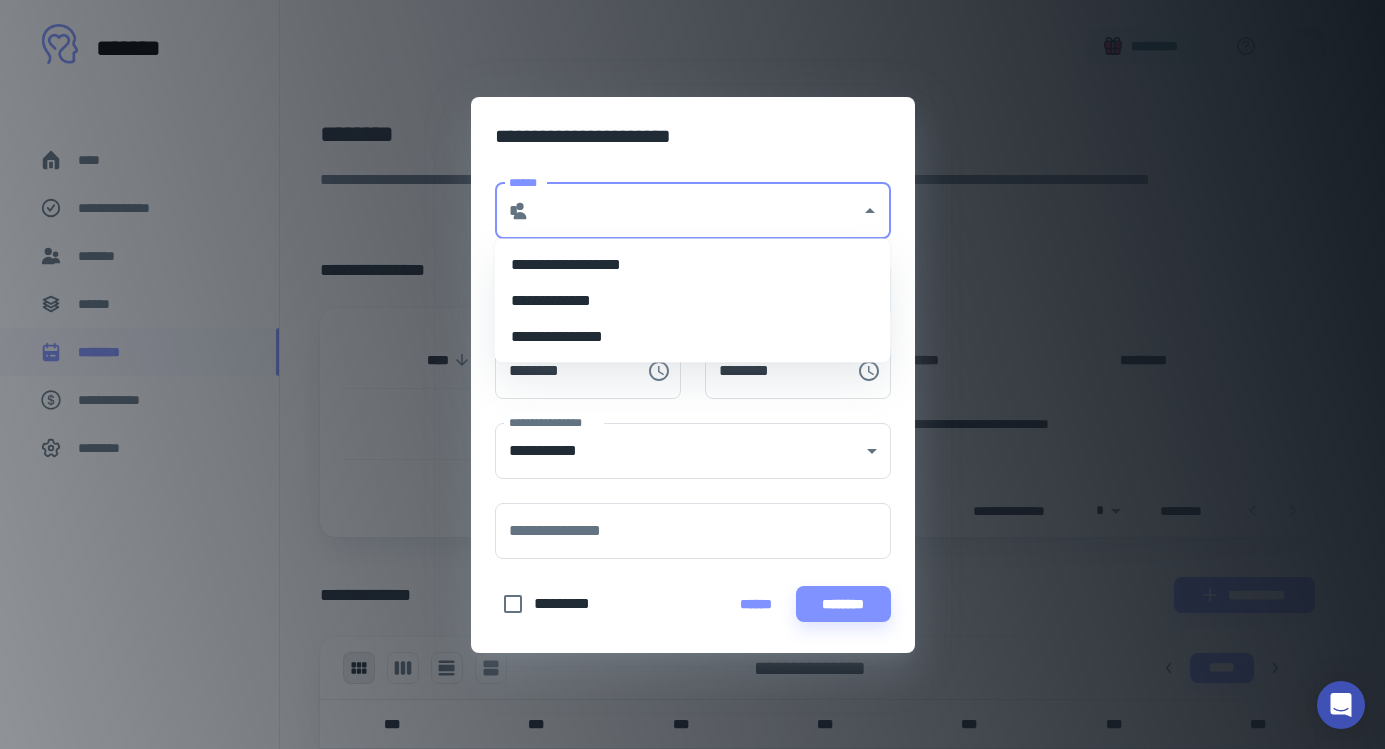 click on "******" at bounding box center (695, 211) 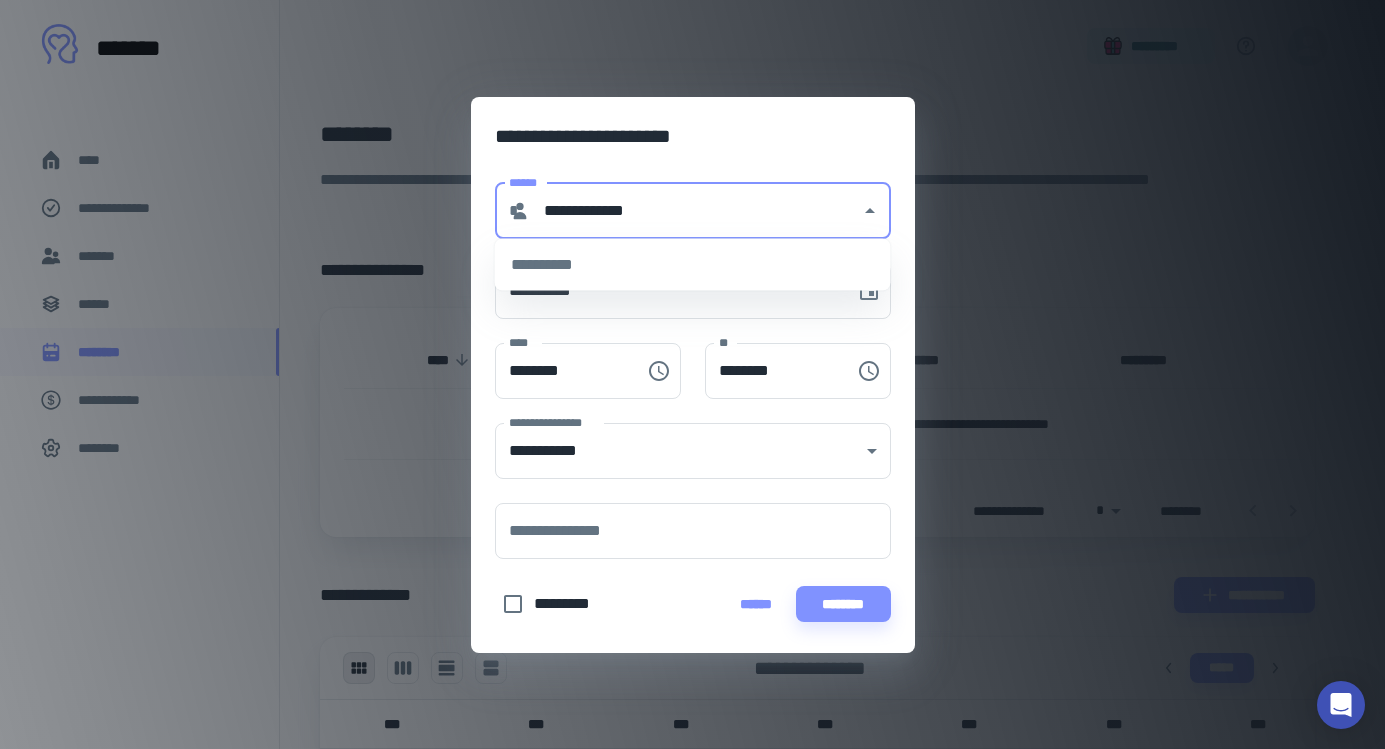 type on "**********" 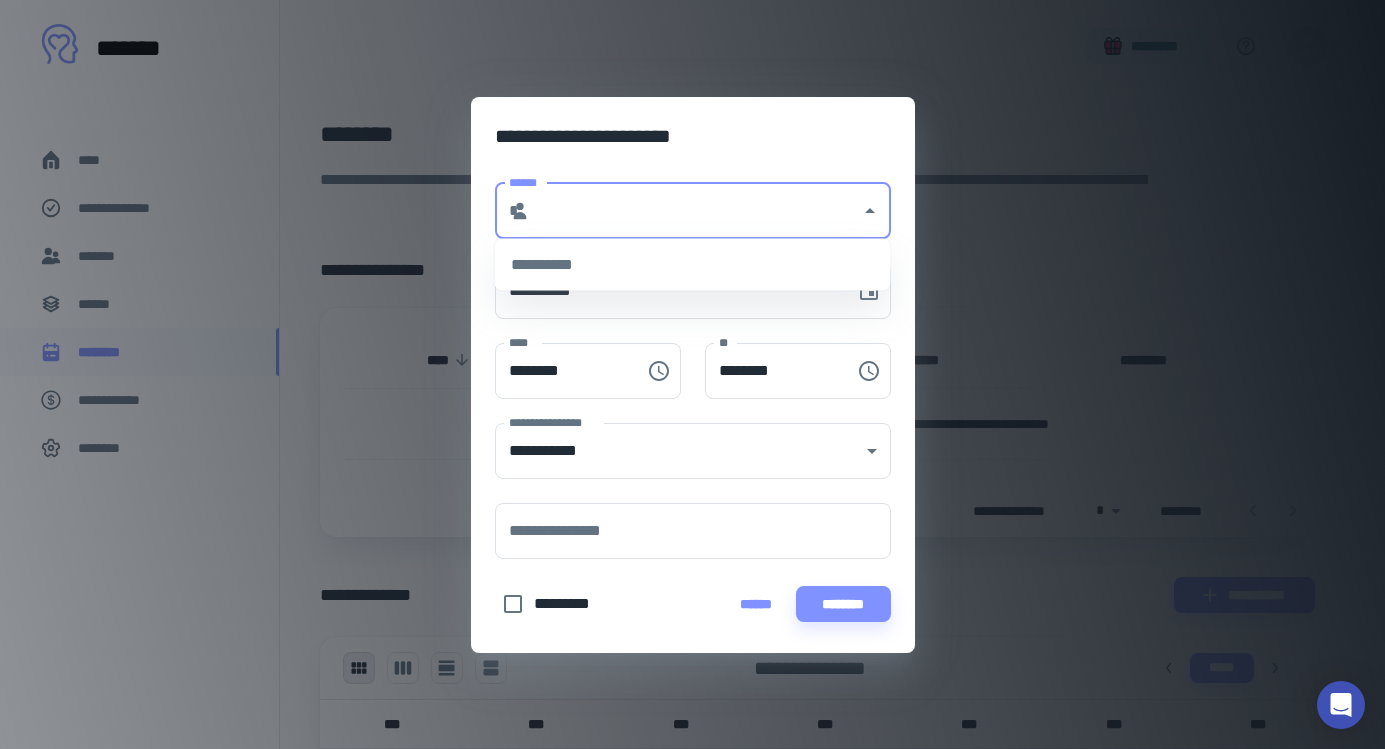 click on "**********" at bounding box center (693, 132) 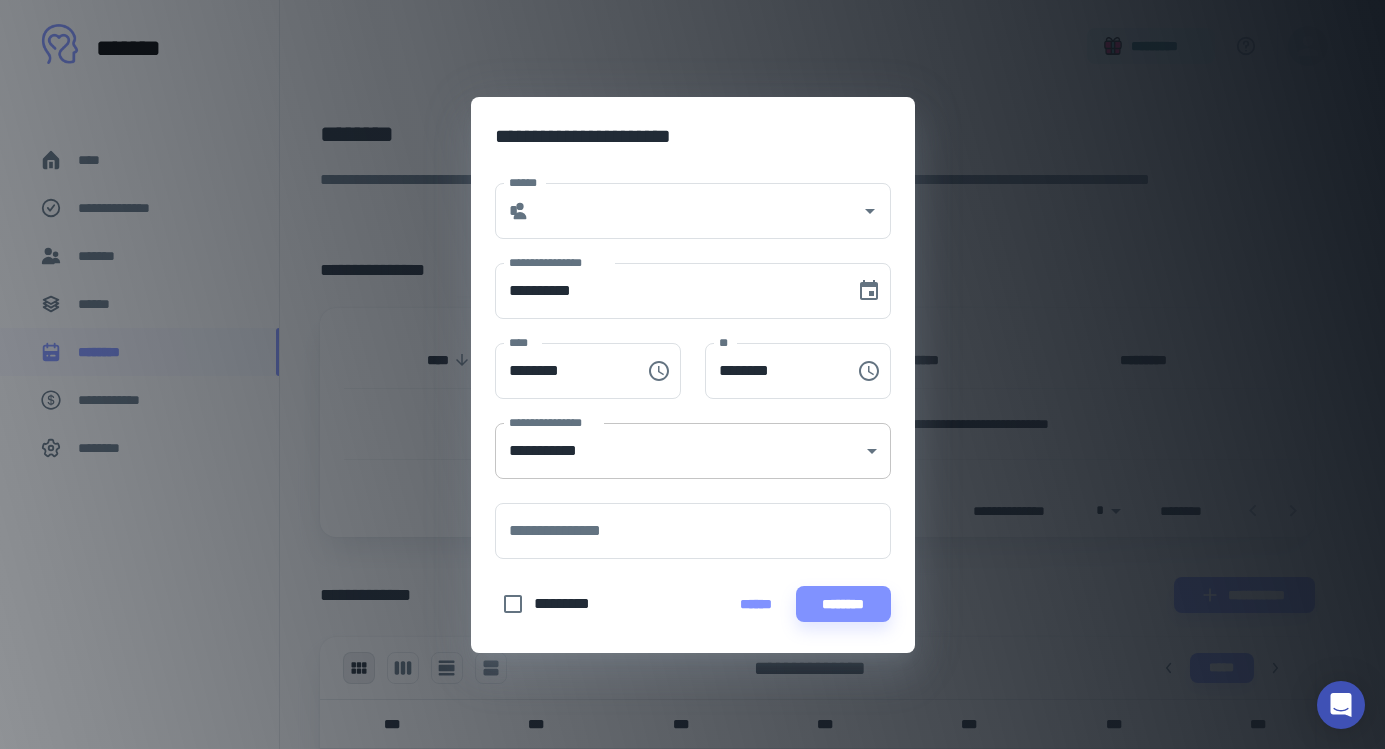 click on "**********" at bounding box center (685, 374) 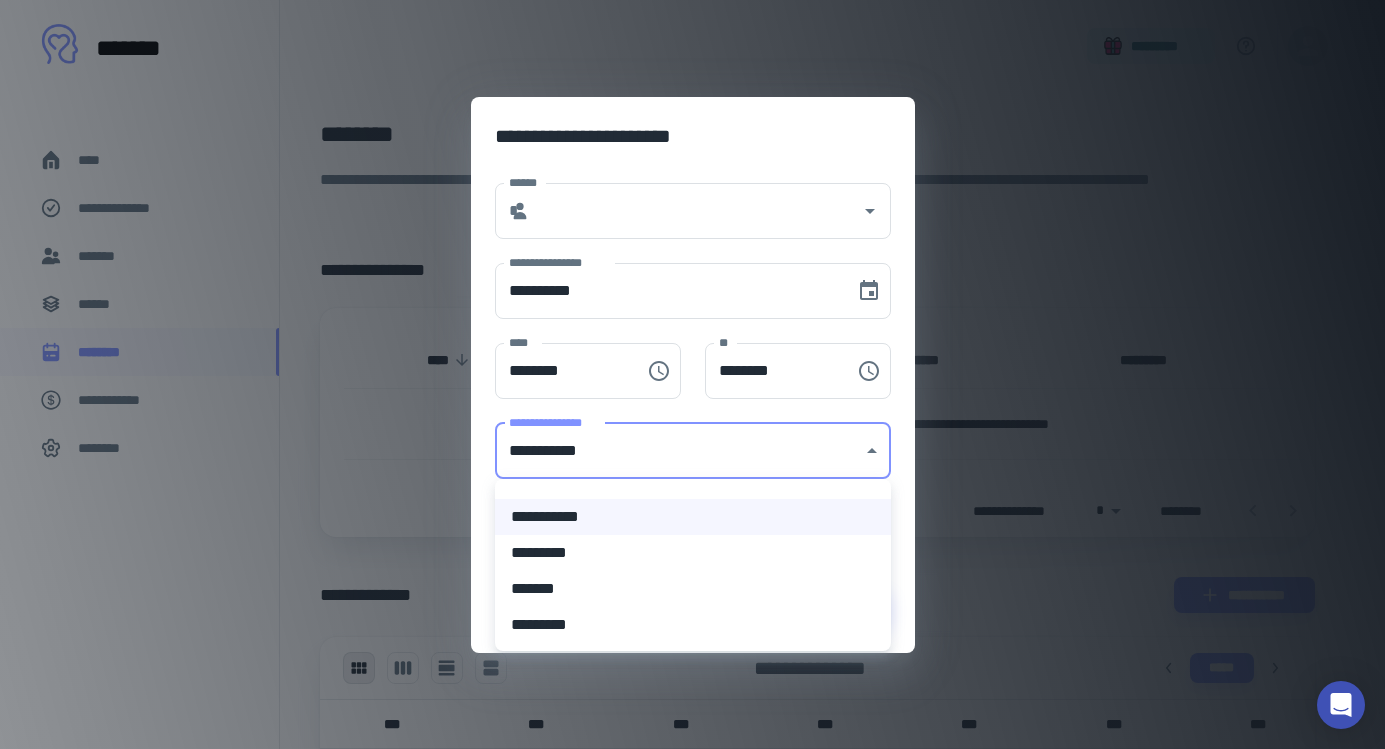 click at bounding box center (692, 374) 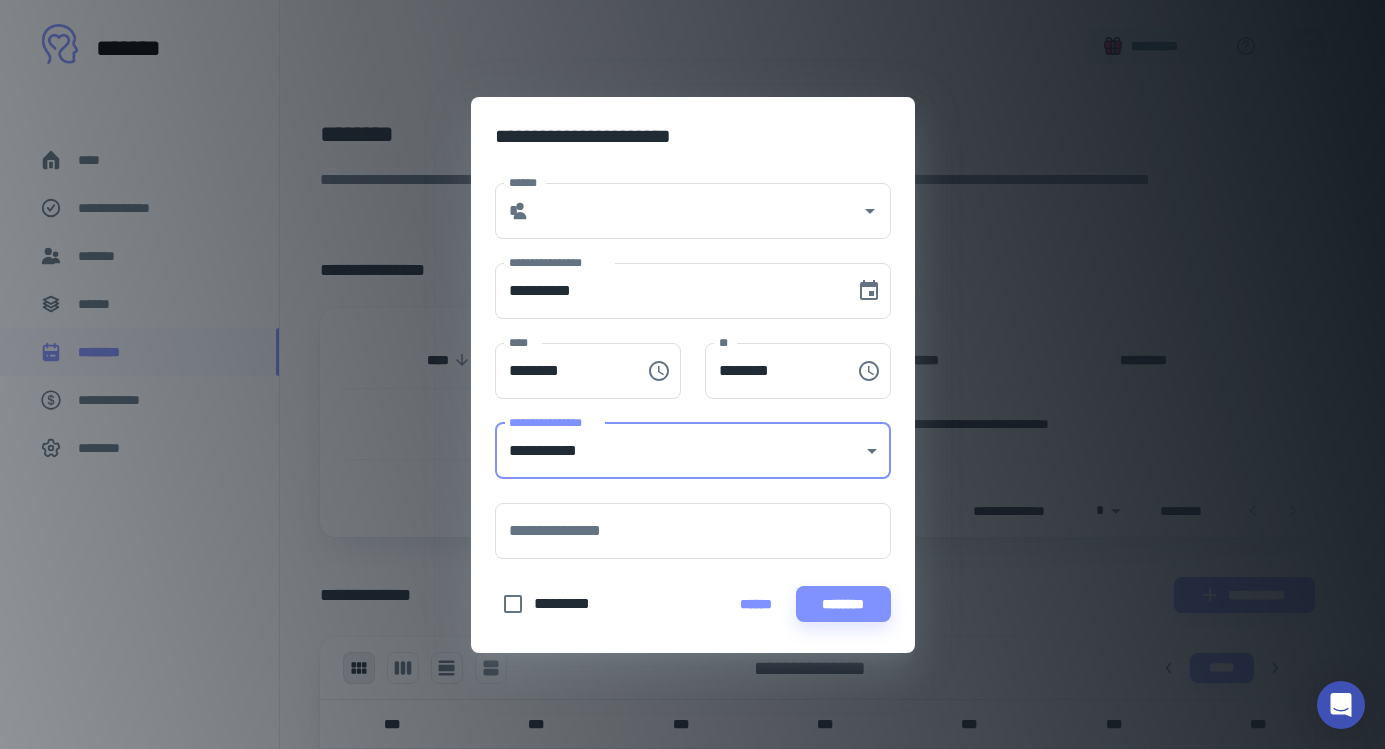 click on "**********" at bounding box center (681, 439) 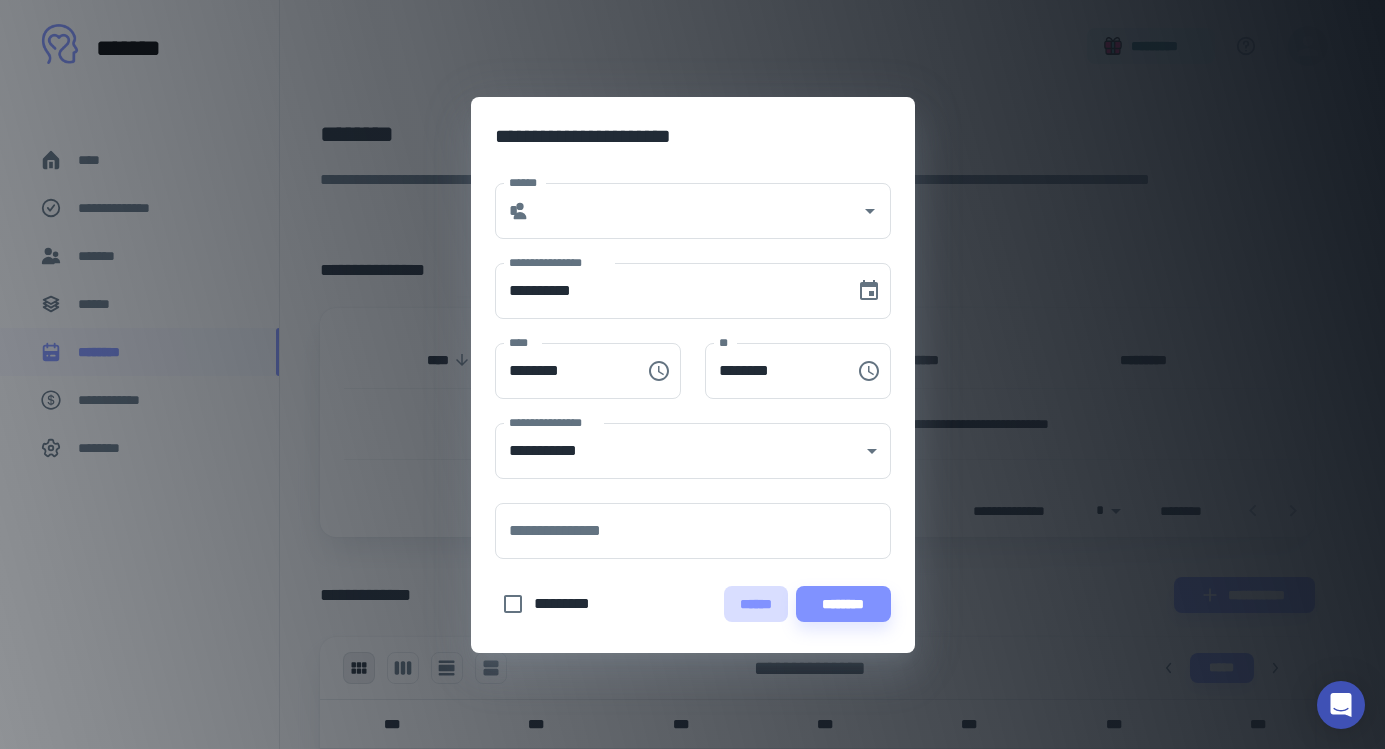click on "******" at bounding box center [756, 604] 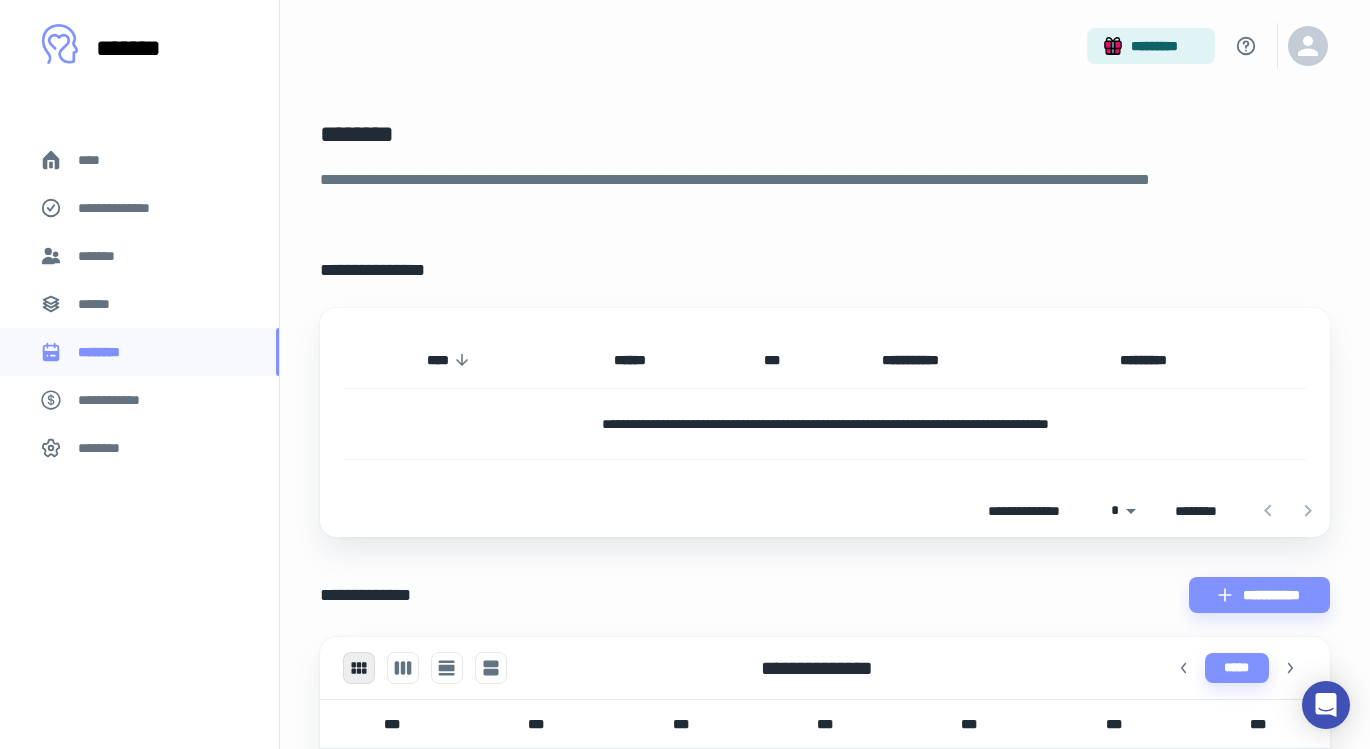 click on "**********" at bounding box center [825, 764] 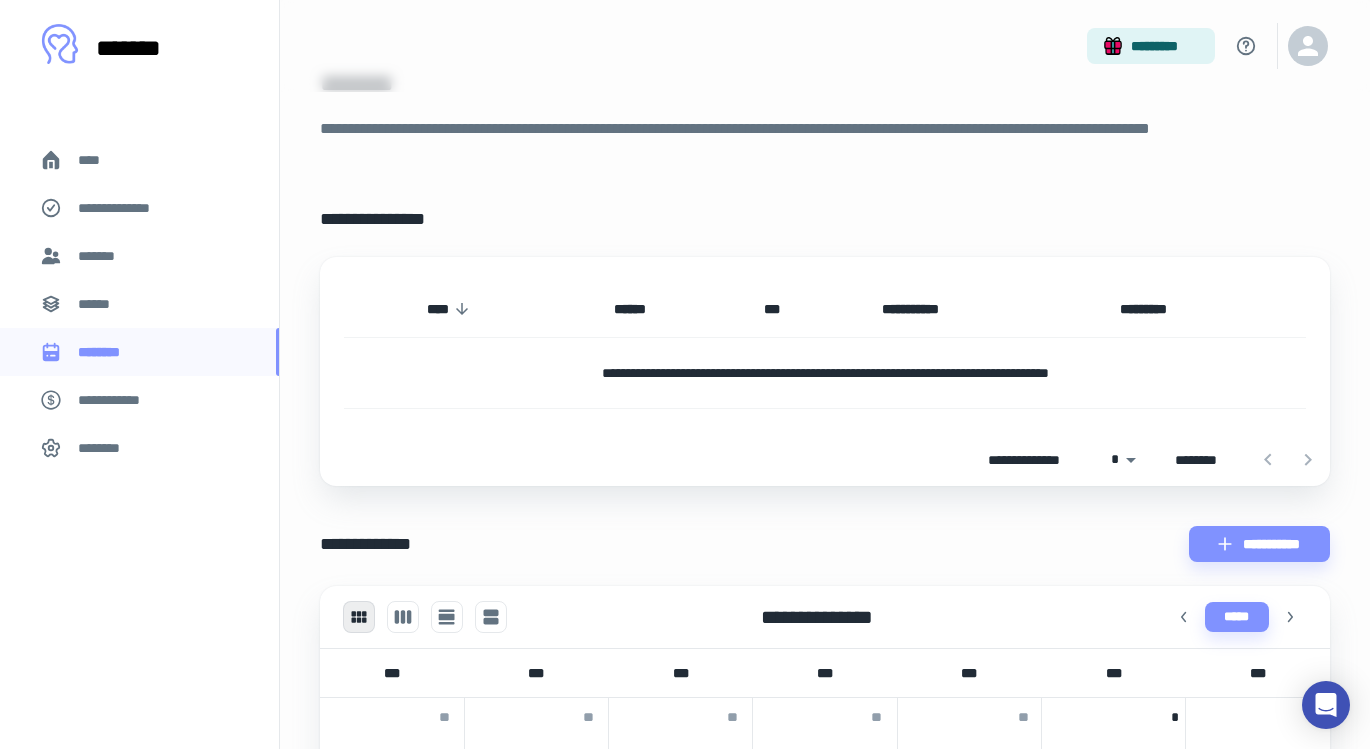 scroll, scrollTop: 0, scrollLeft: 0, axis: both 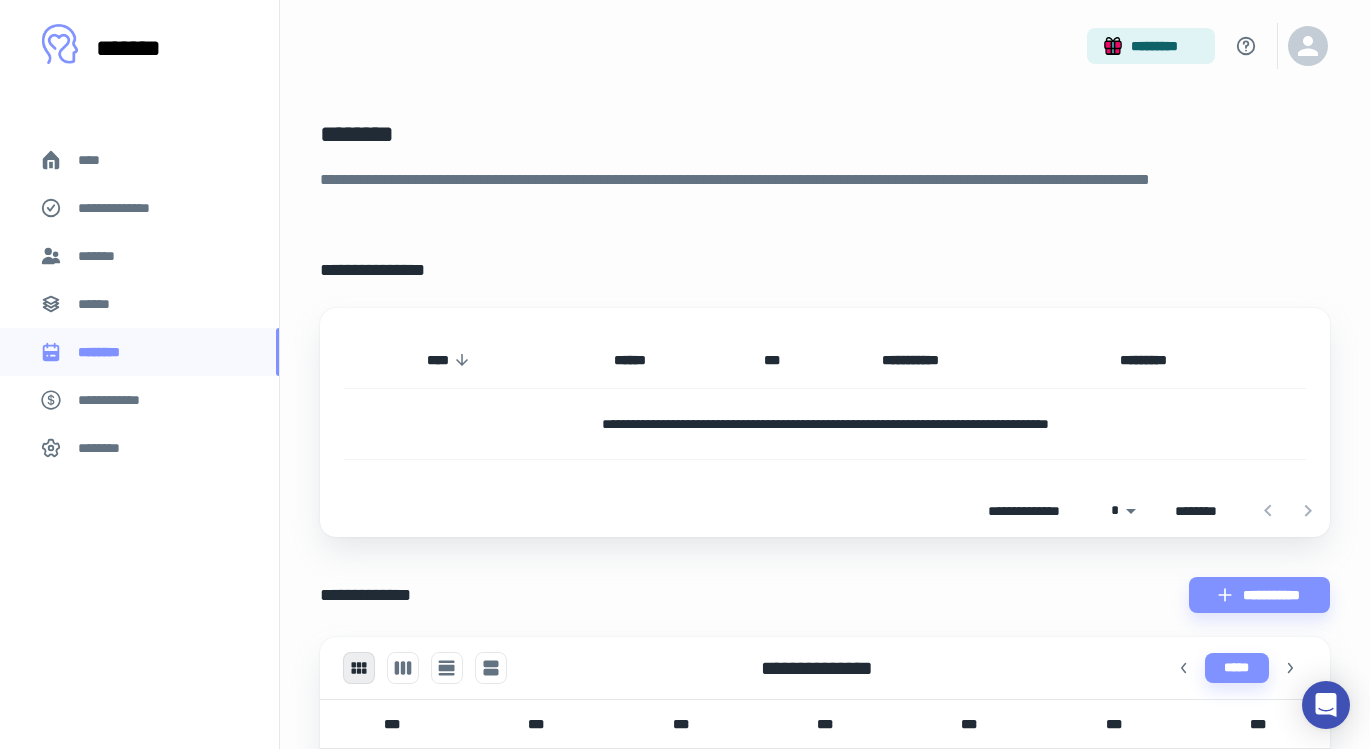 click on "**********" at bounding box center (825, 782) 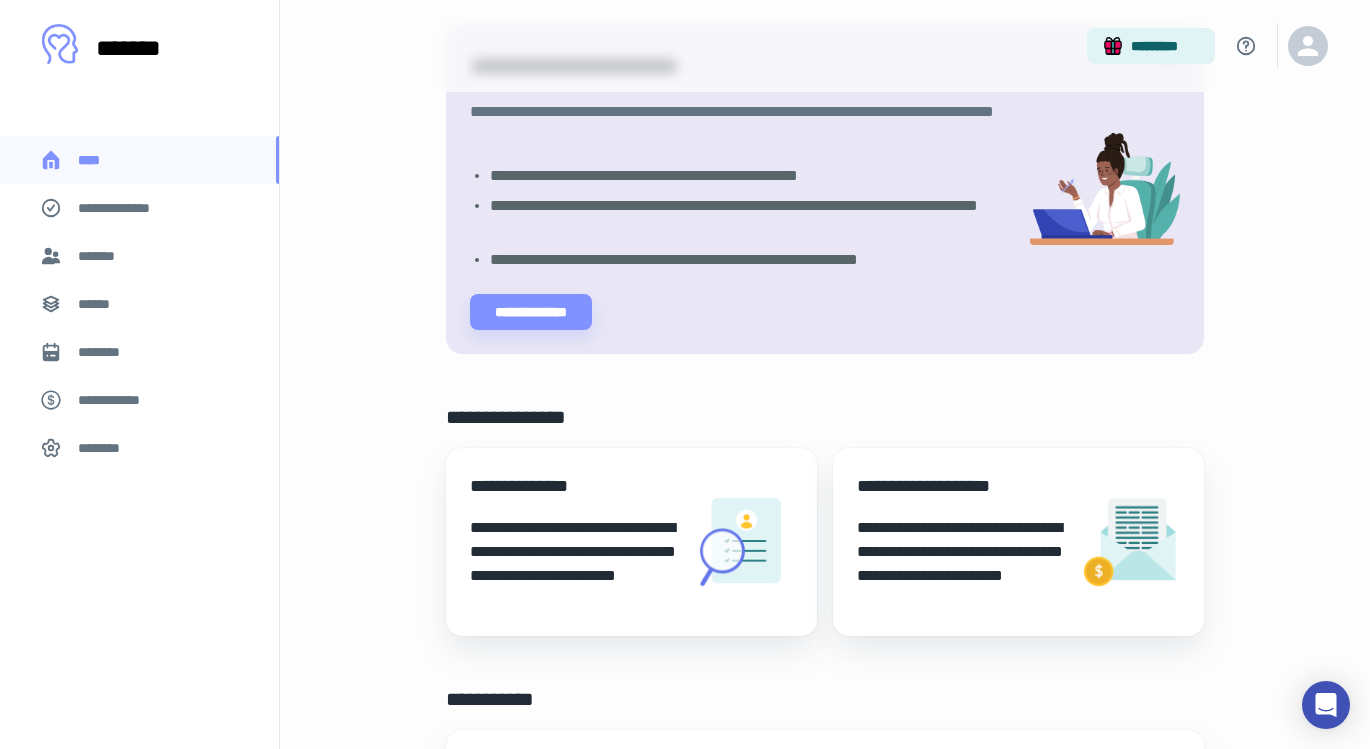 scroll, scrollTop: 0, scrollLeft: 0, axis: both 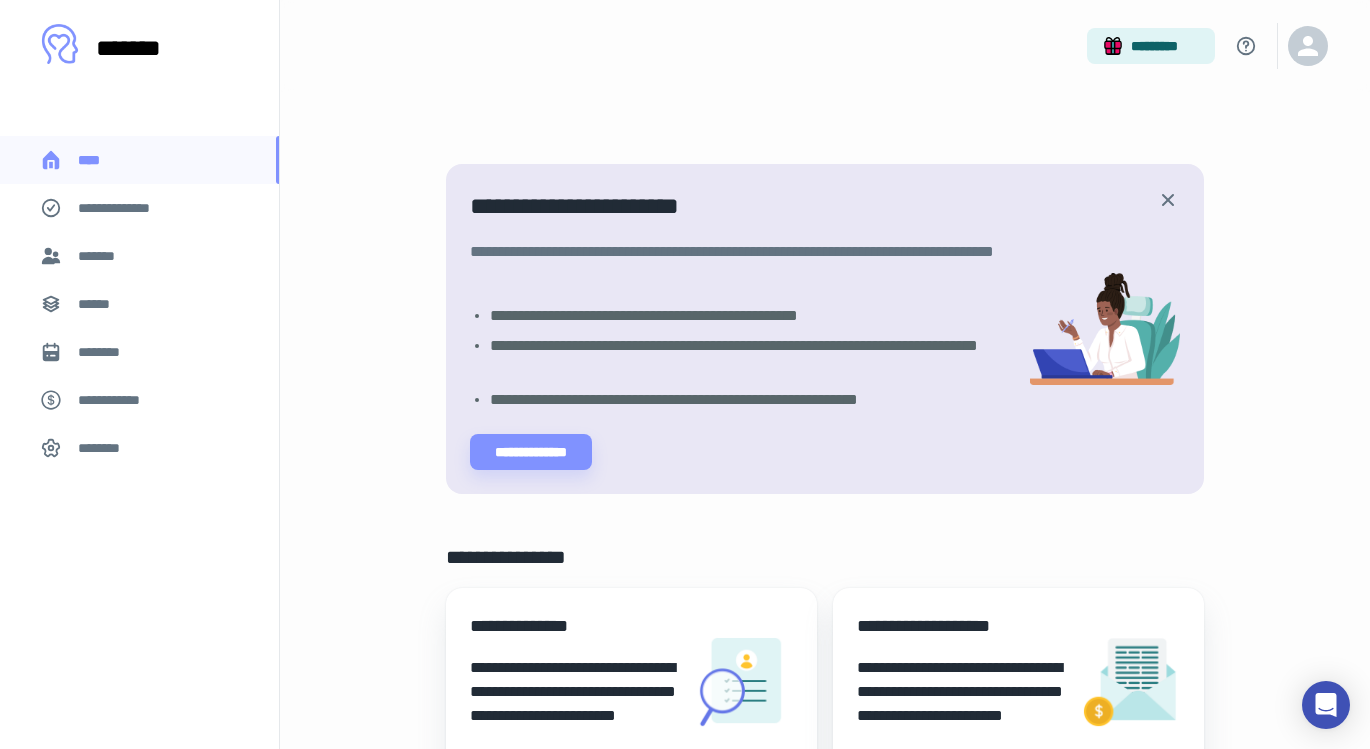 click on "********" at bounding box center [105, 448] 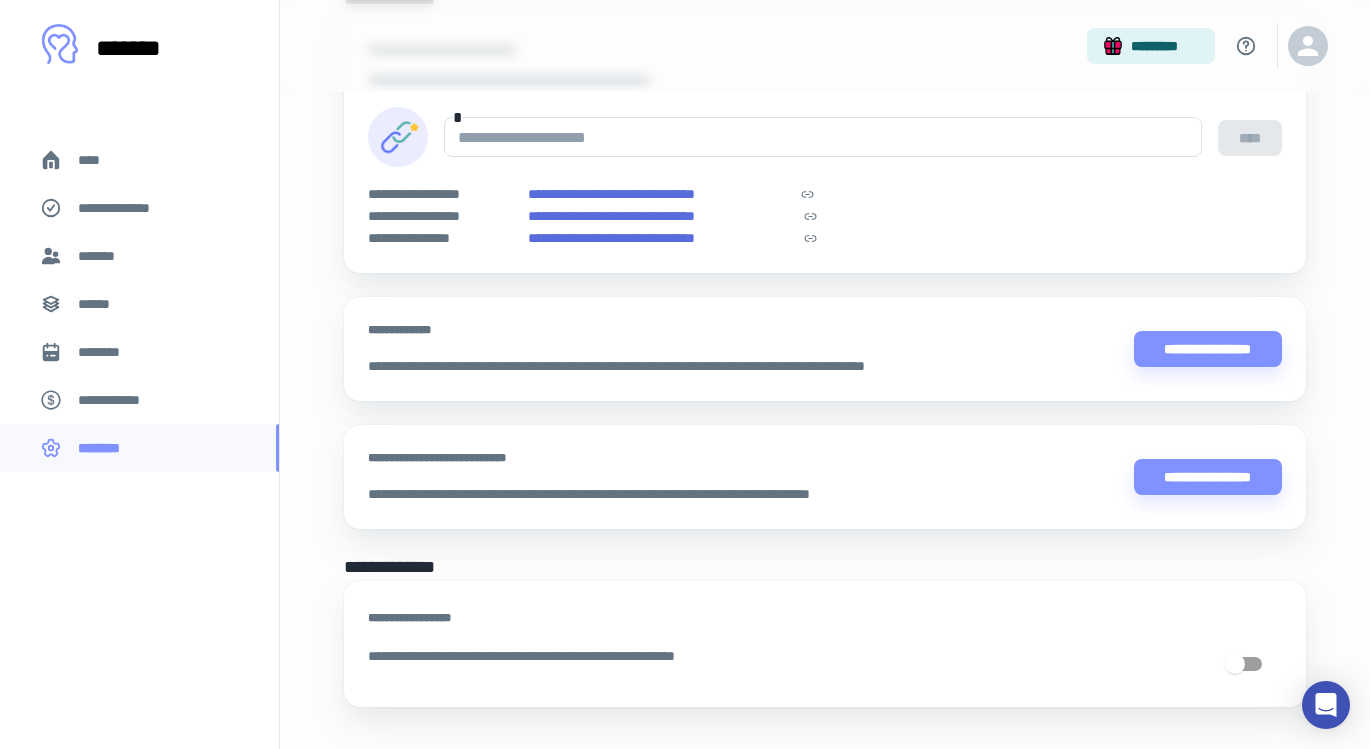 scroll, scrollTop: 1518, scrollLeft: 0, axis: vertical 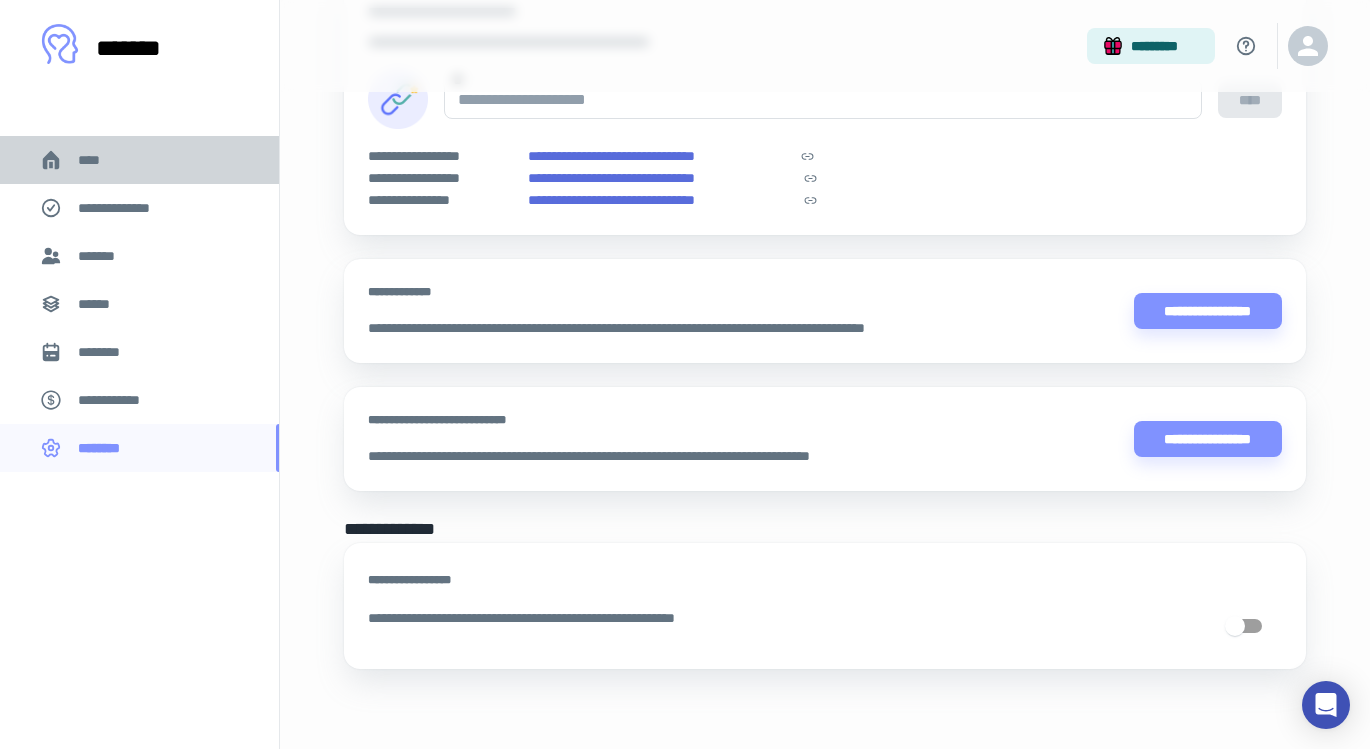 click on "****" at bounding box center [97, 160] 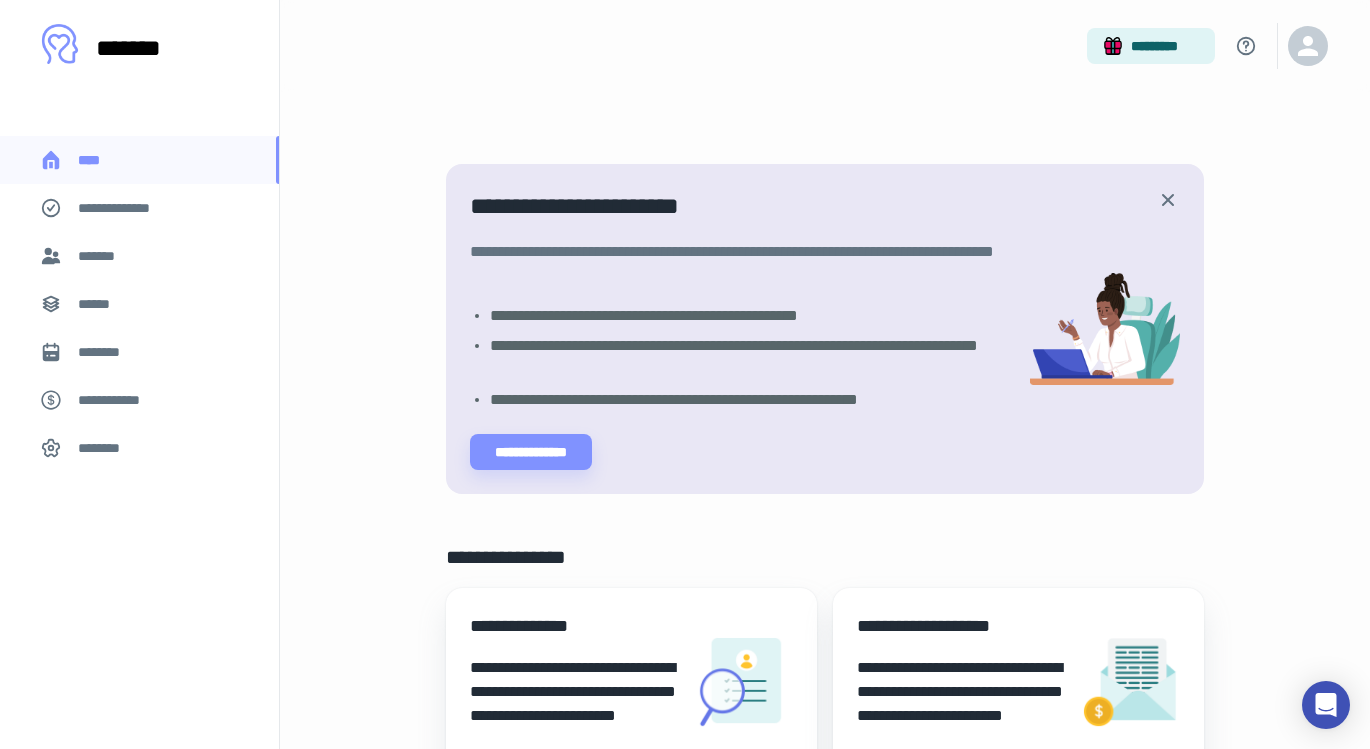 click on "*******" at bounding box center (100, 256) 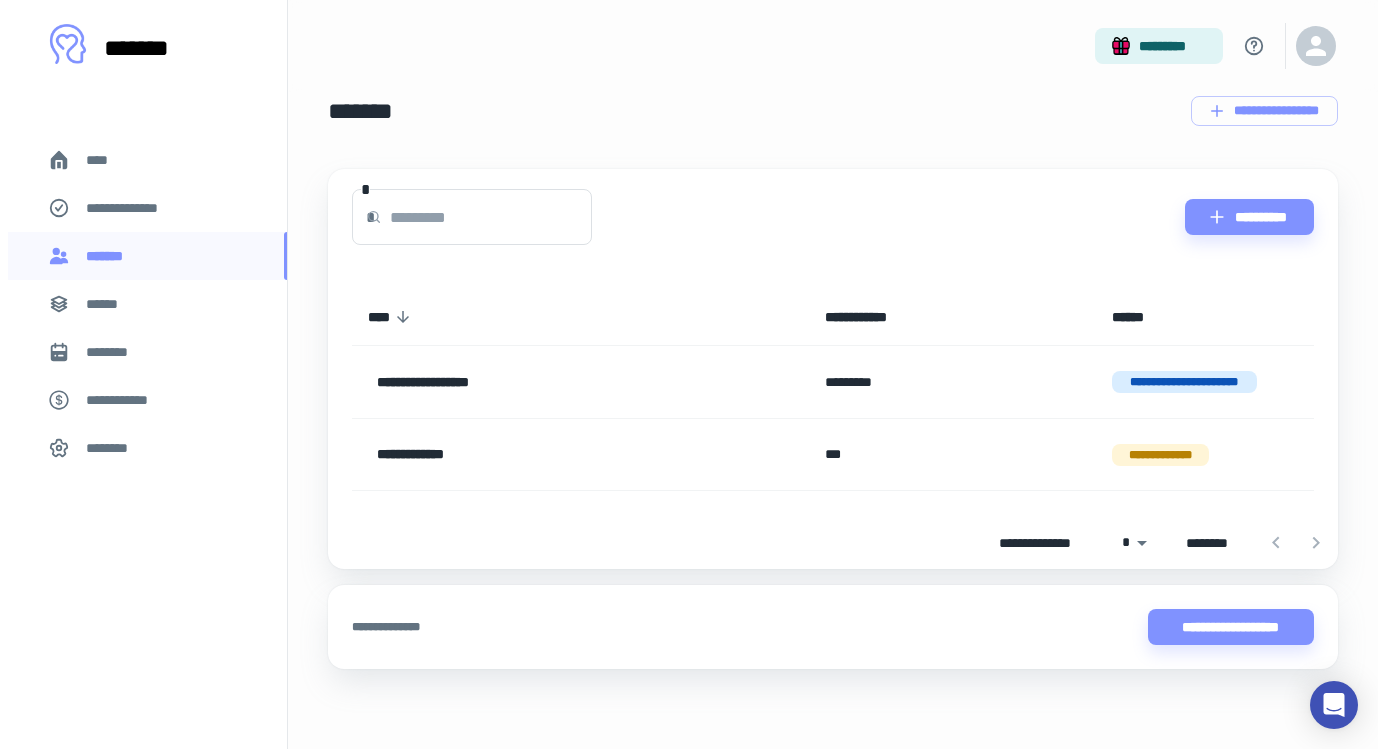 scroll, scrollTop: 0, scrollLeft: 0, axis: both 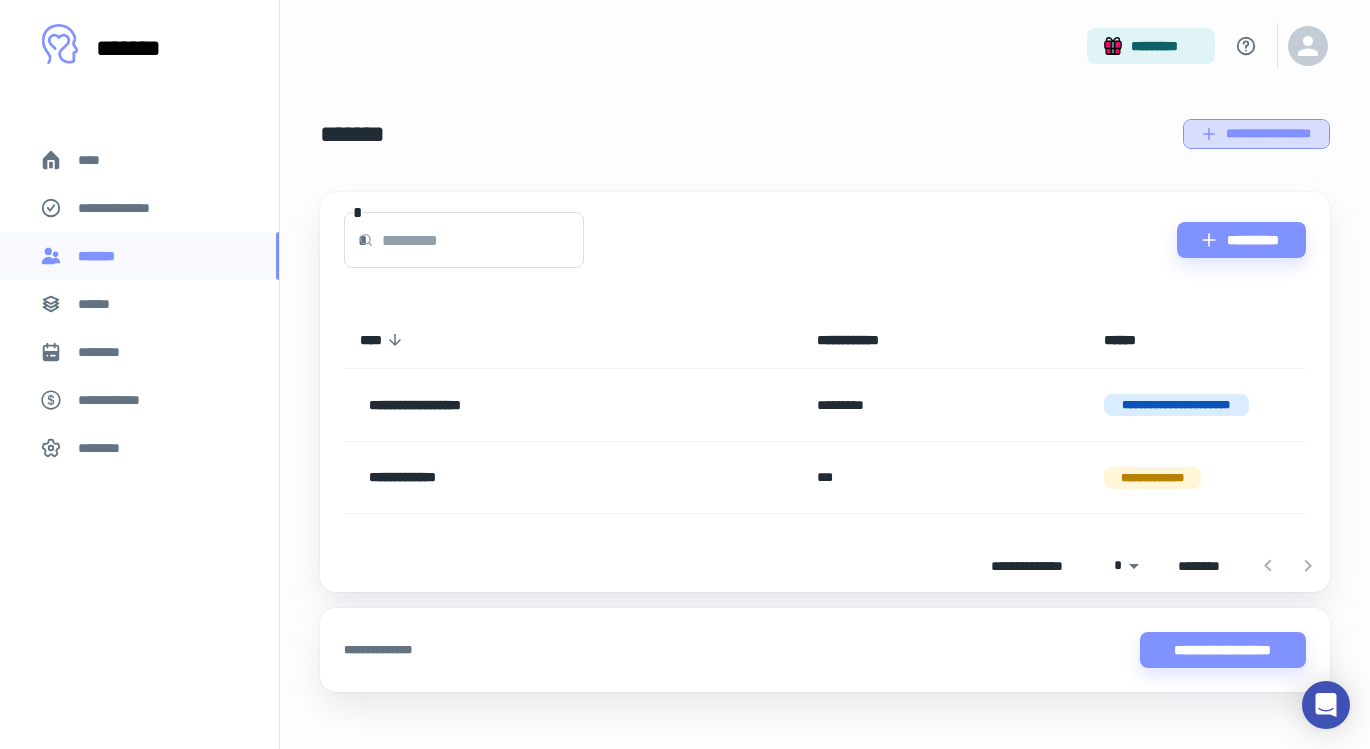 click on "**********" at bounding box center (1256, 134) 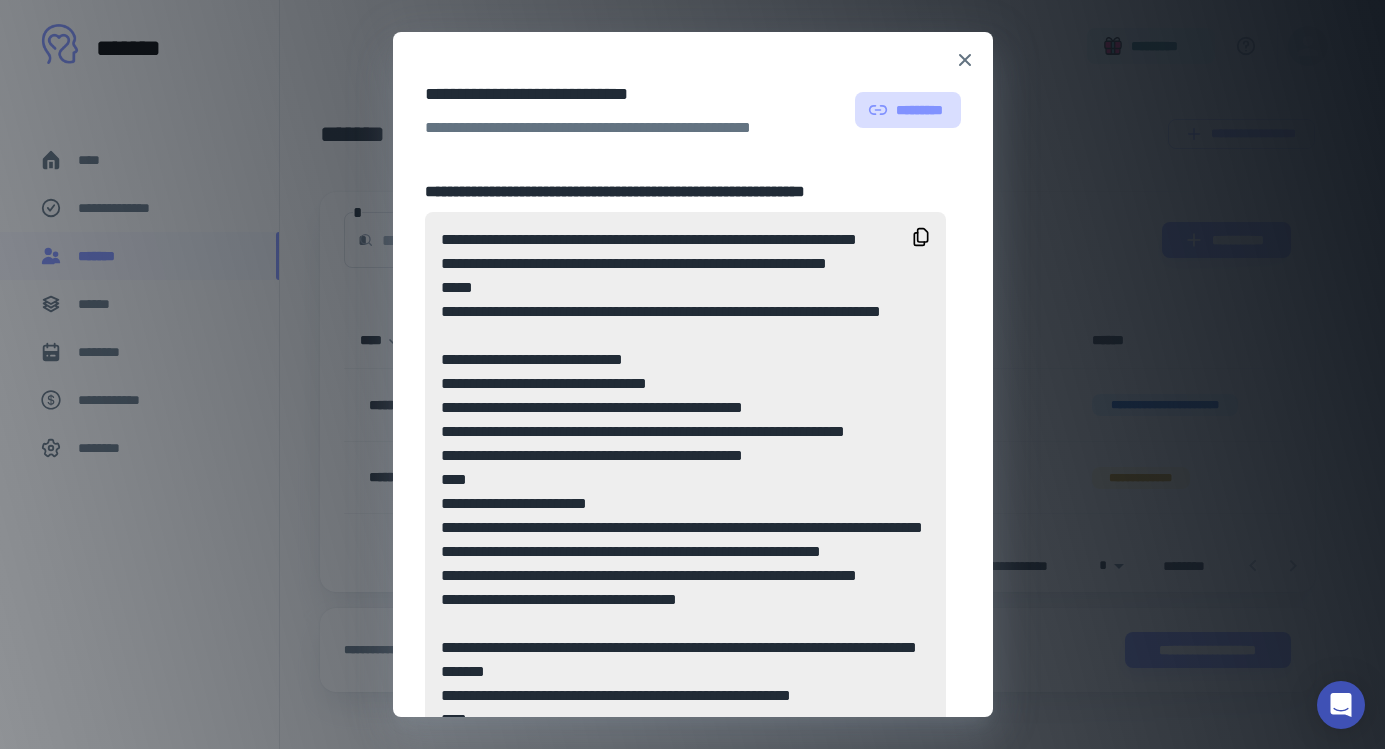 click on "*********" at bounding box center (908, 110) 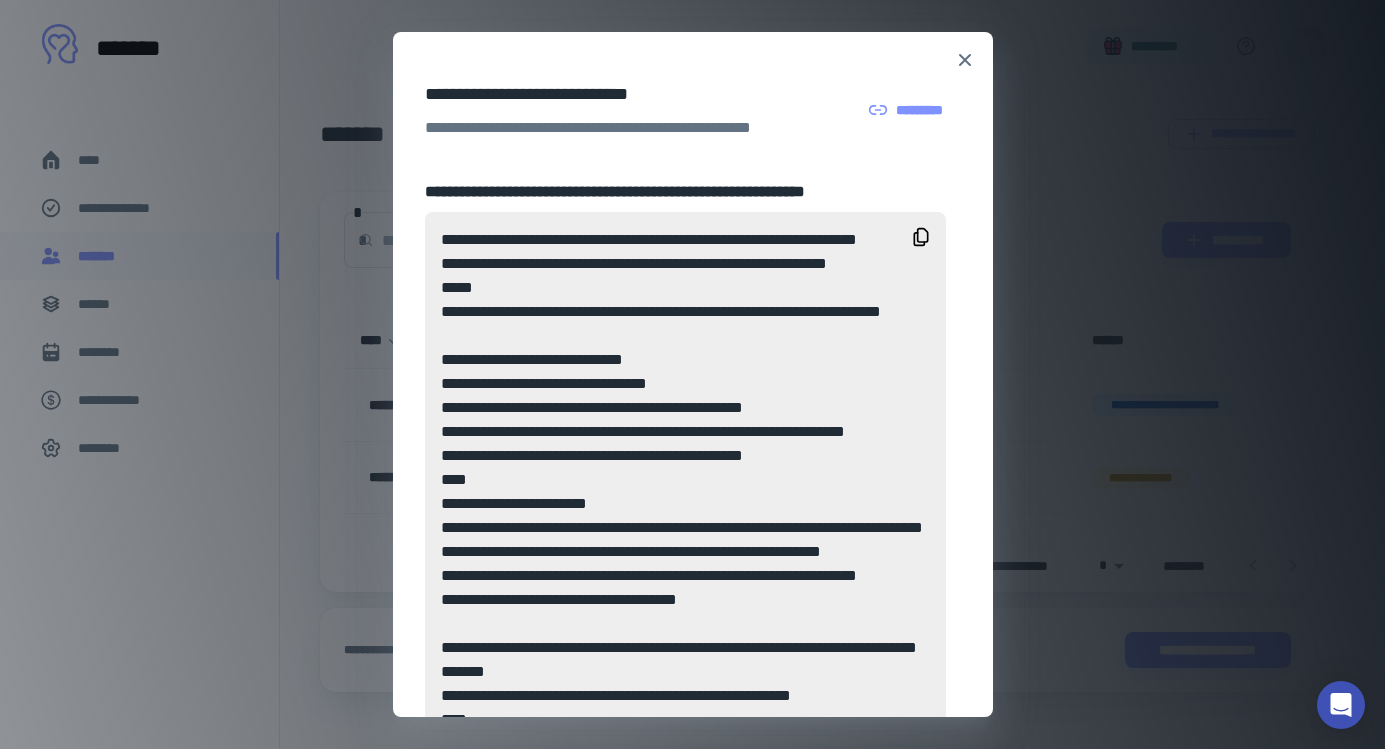 click on "**********" at bounding box center [685, 552] 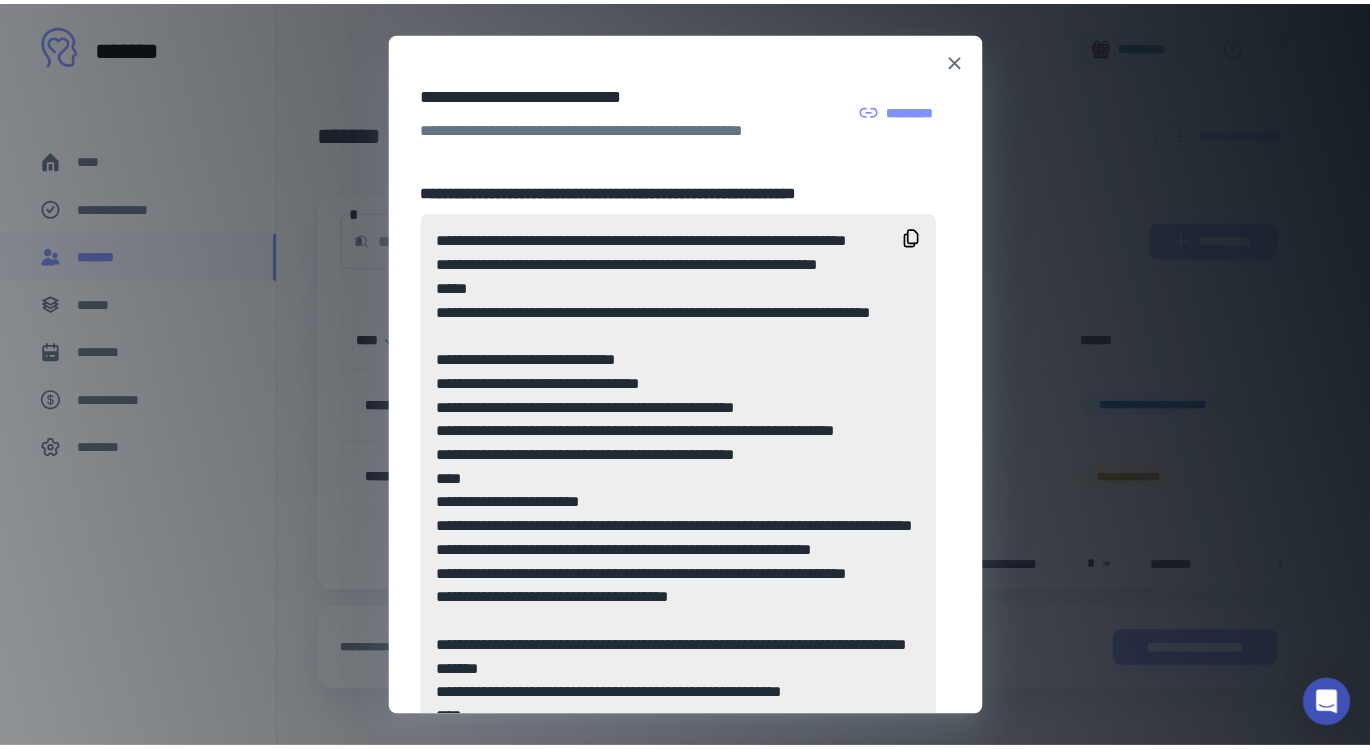 scroll, scrollTop: 1, scrollLeft: 0, axis: vertical 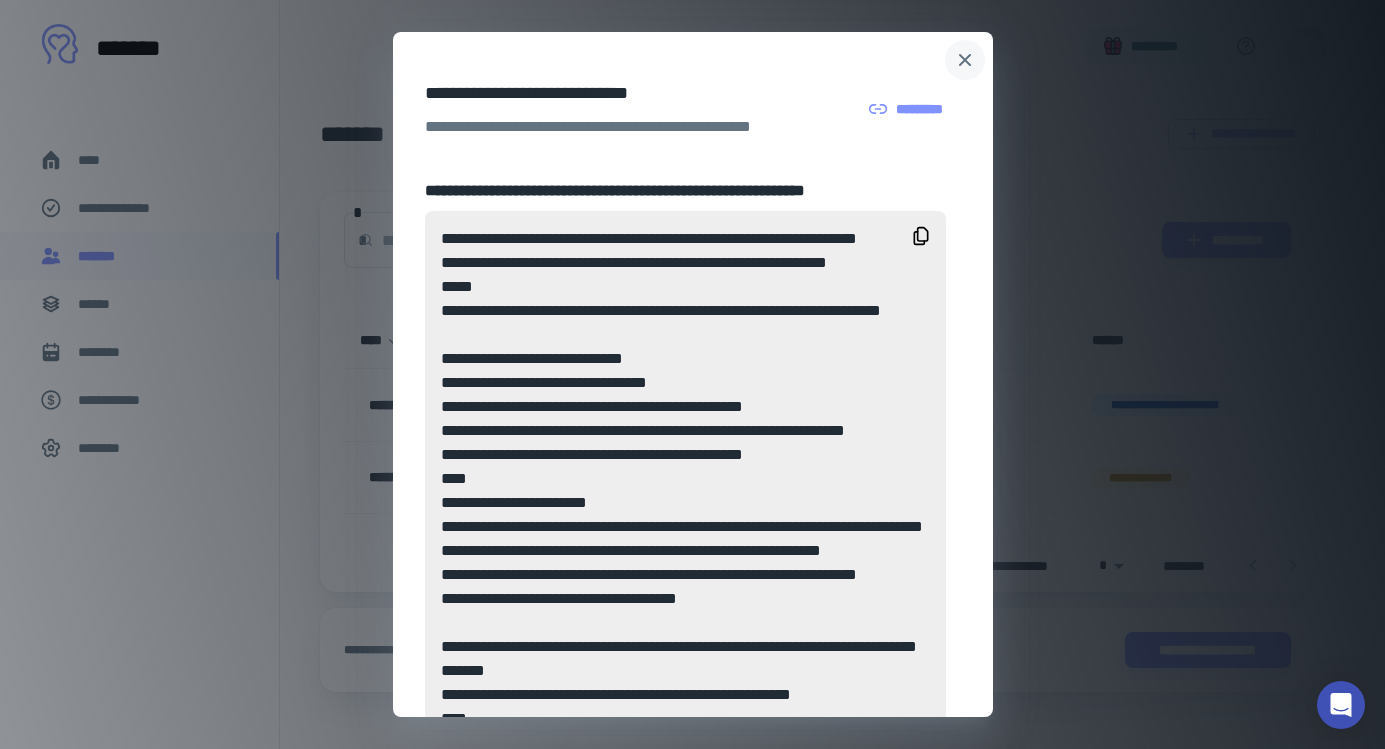 click 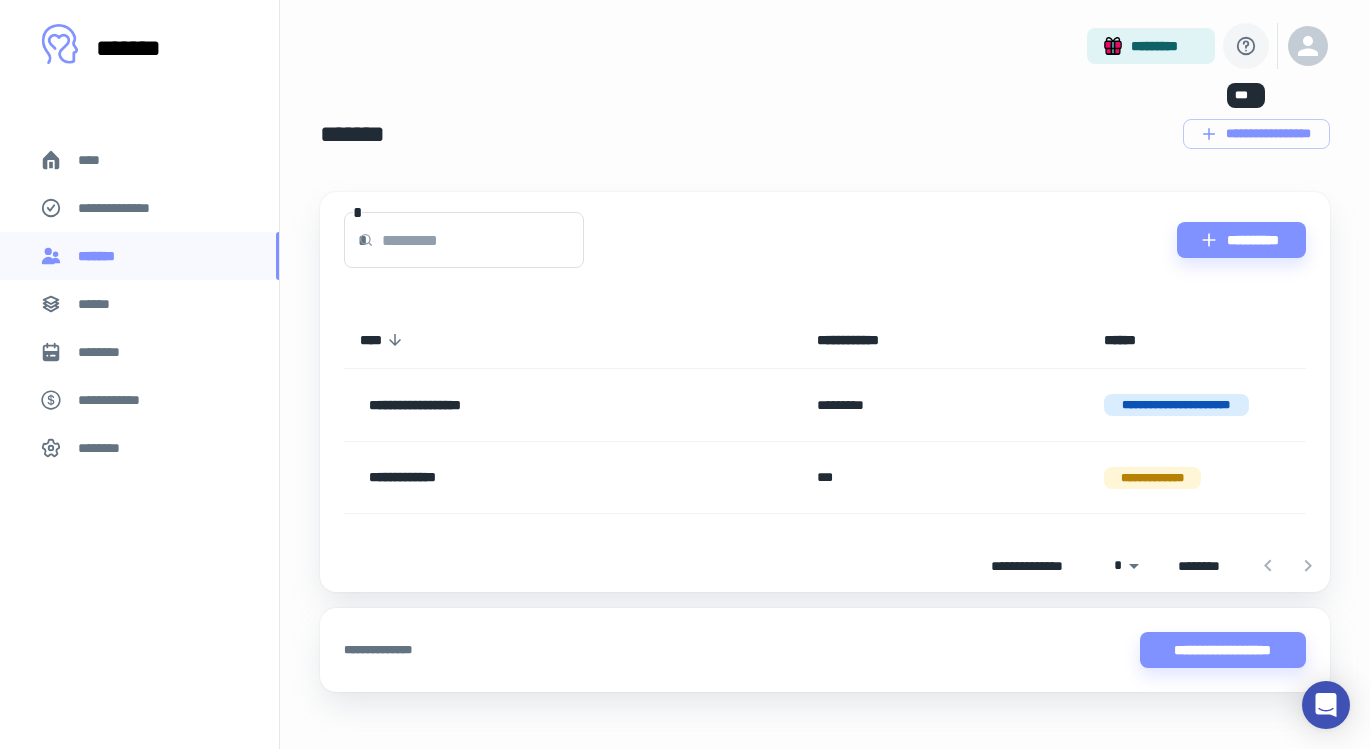 click 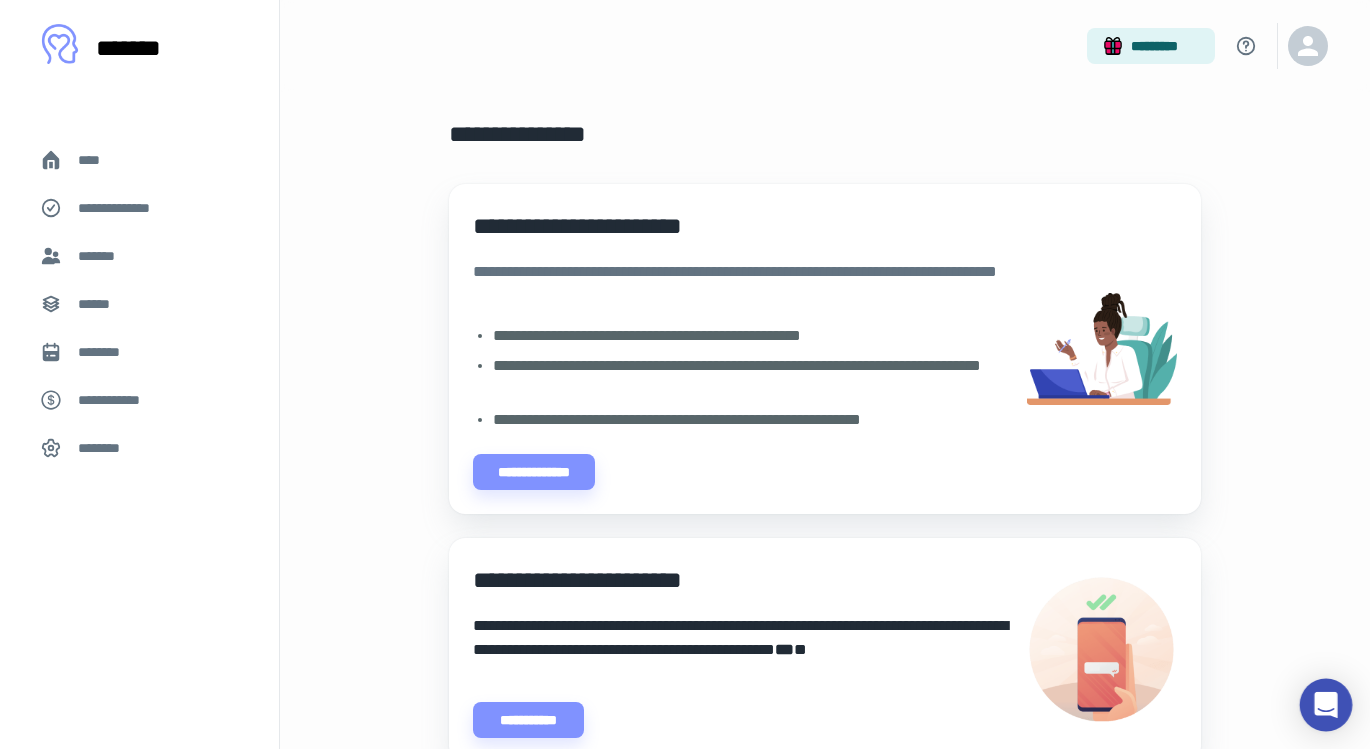 click at bounding box center [1326, 705] 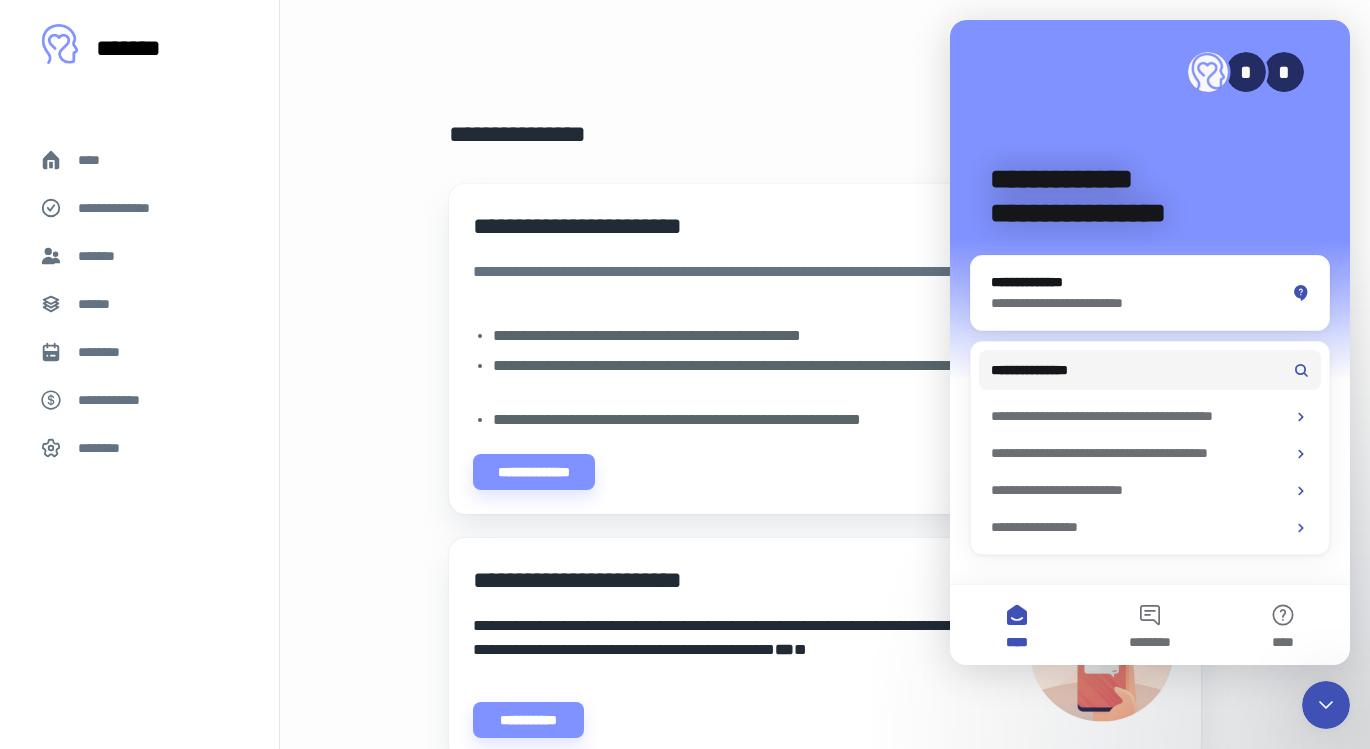 scroll, scrollTop: 0, scrollLeft: 0, axis: both 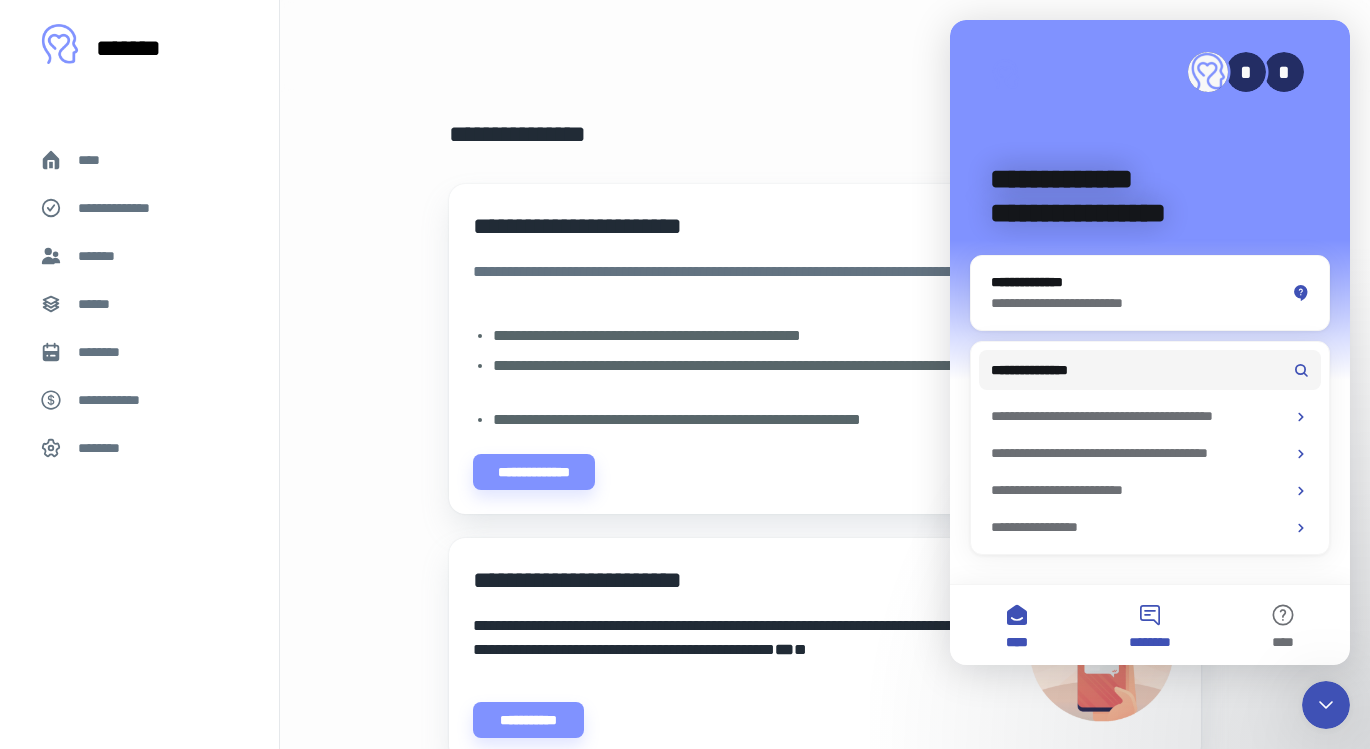 click on "********" at bounding box center (1149, 625) 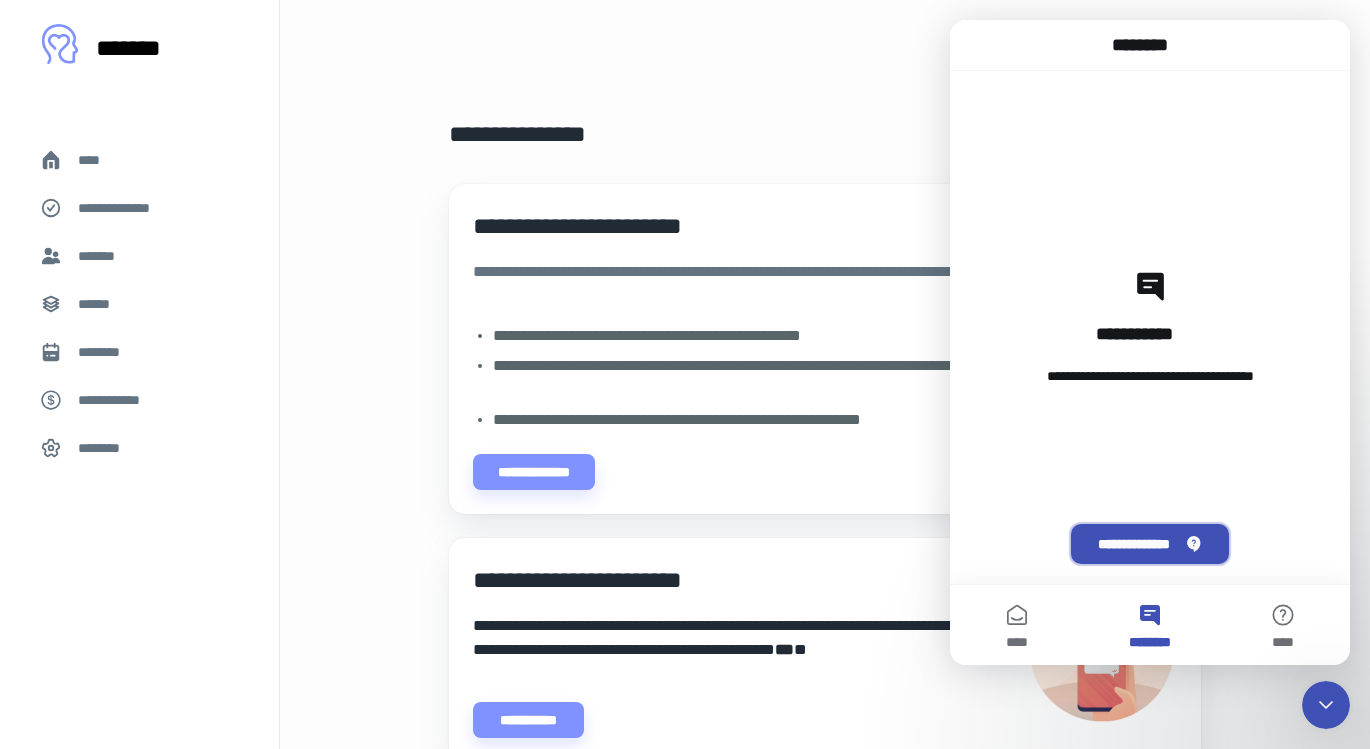 click on "**********" at bounding box center (1149, 544) 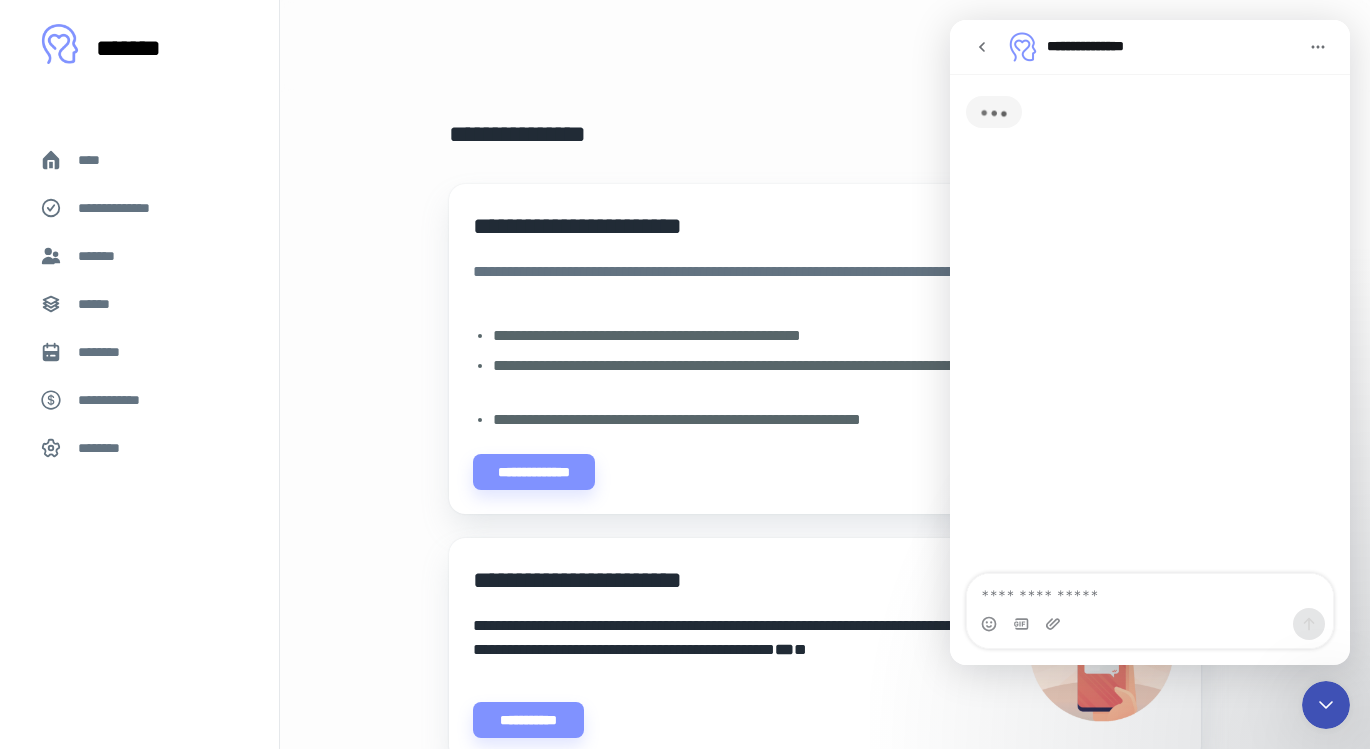 click at bounding box center (1150, 591) 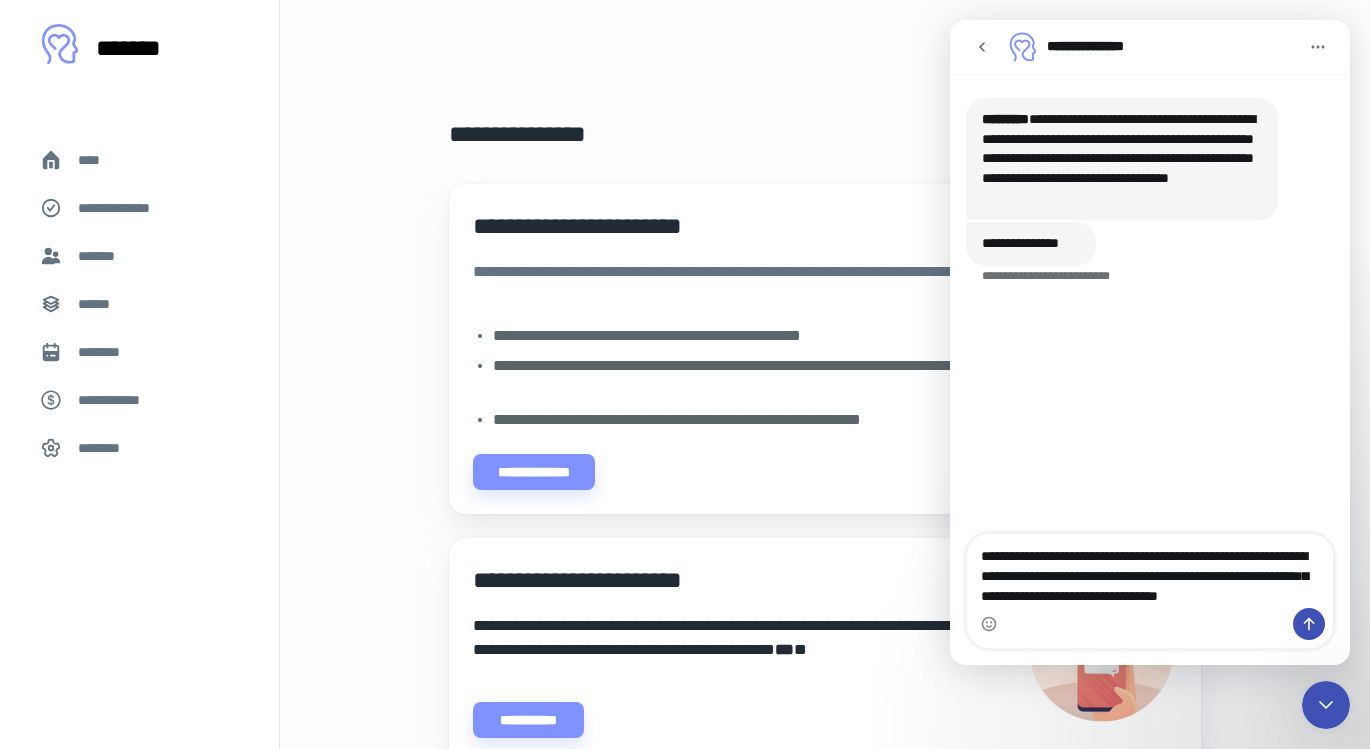 scroll, scrollTop: 0, scrollLeft: 0, axis: both 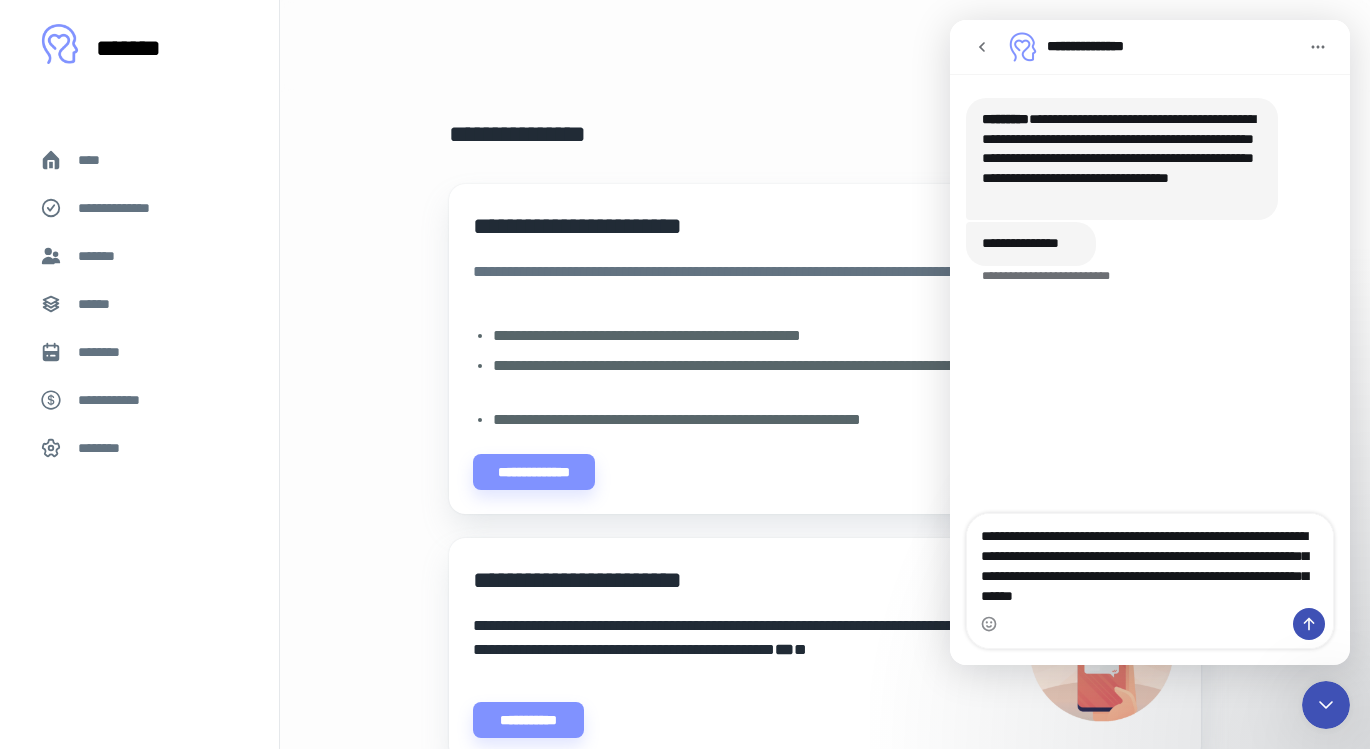 type on "**********" 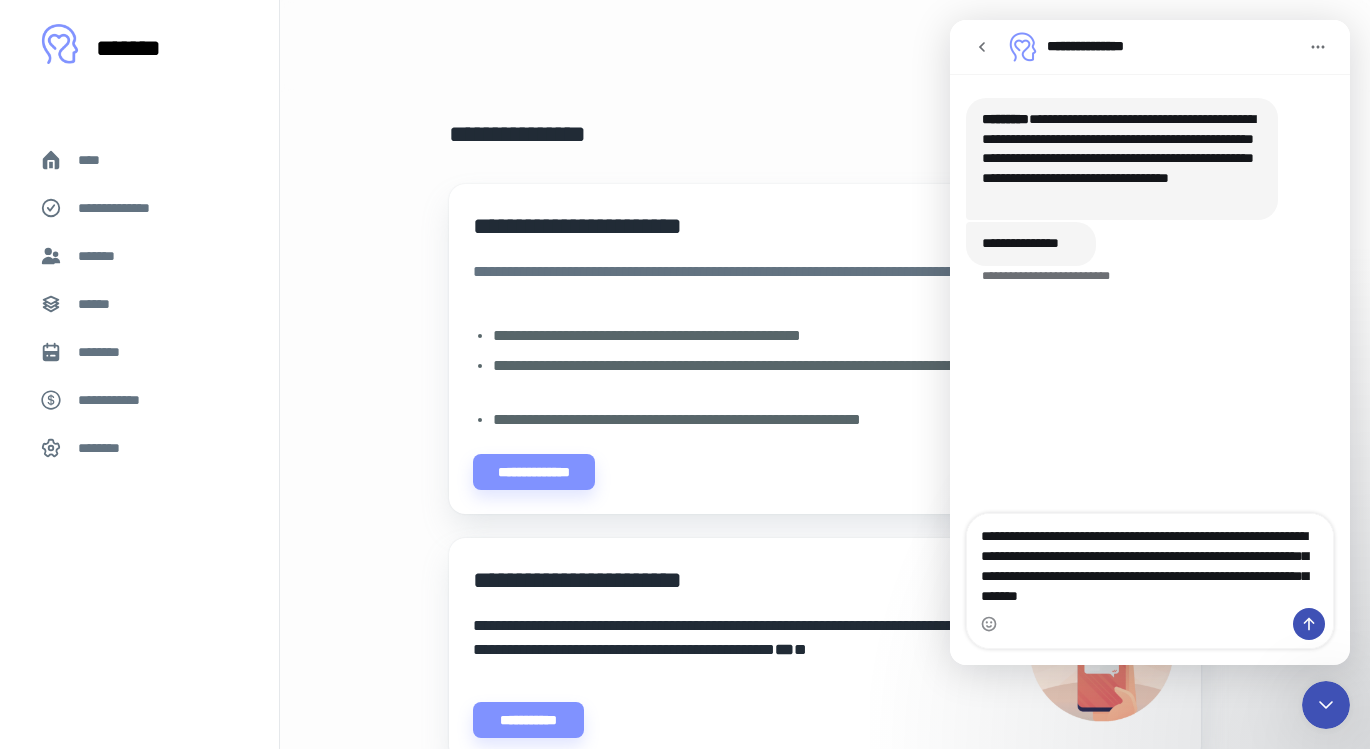 type 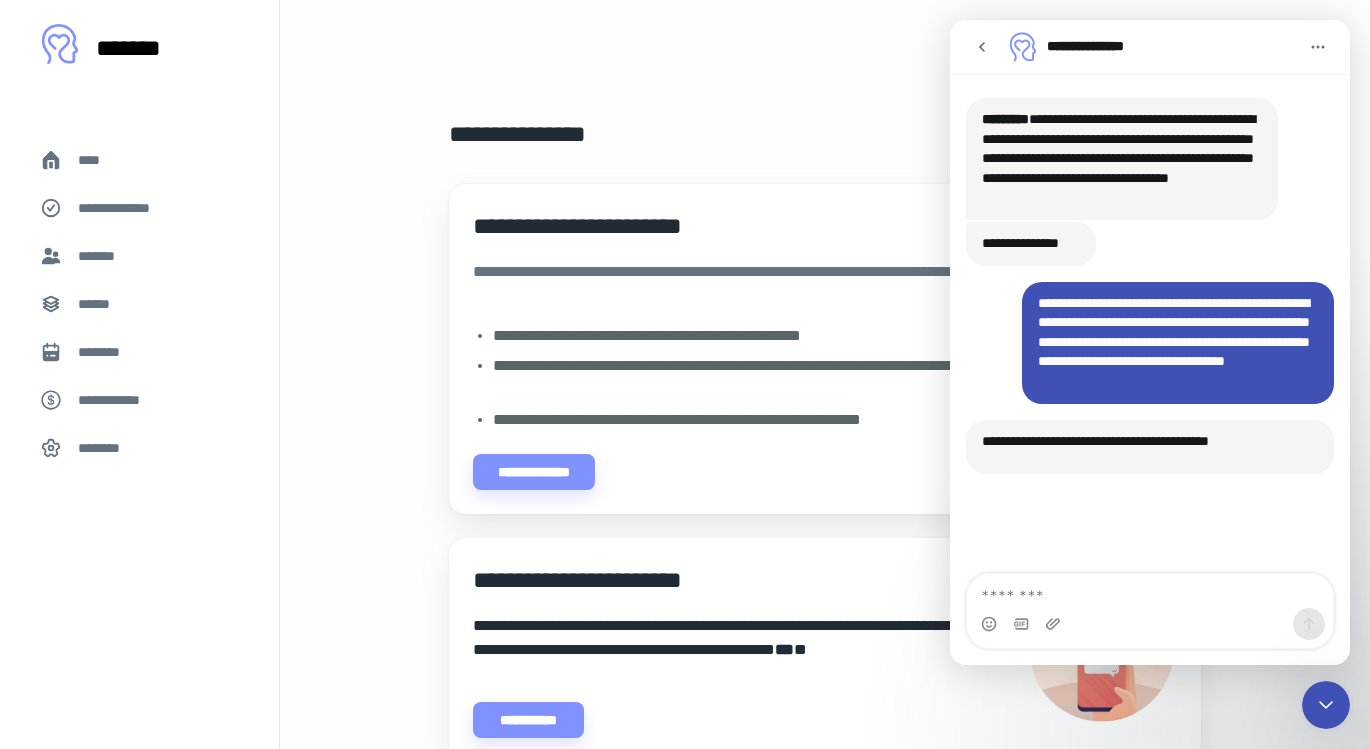 scroll, scrollTop: 3, scrollLeft: 0, axis: vertical 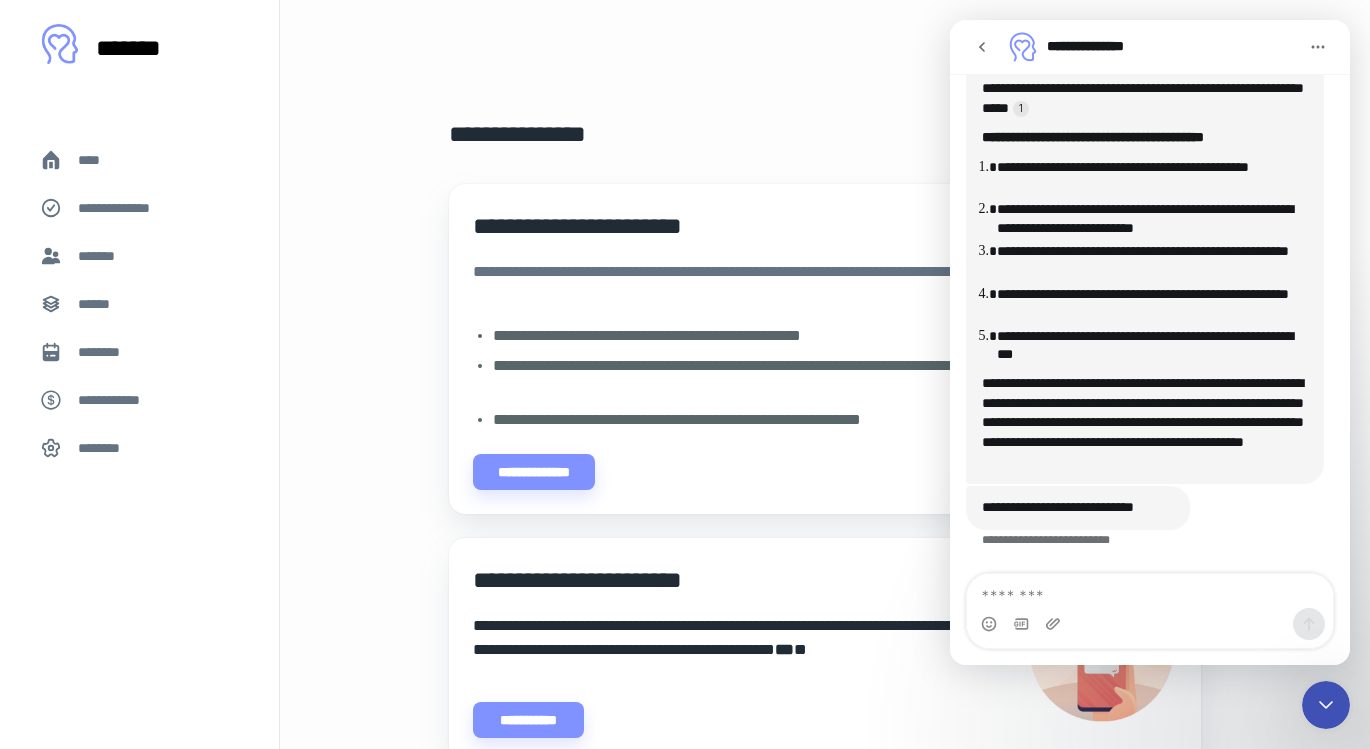 click on "**********" at bounding box center [1152, 303] 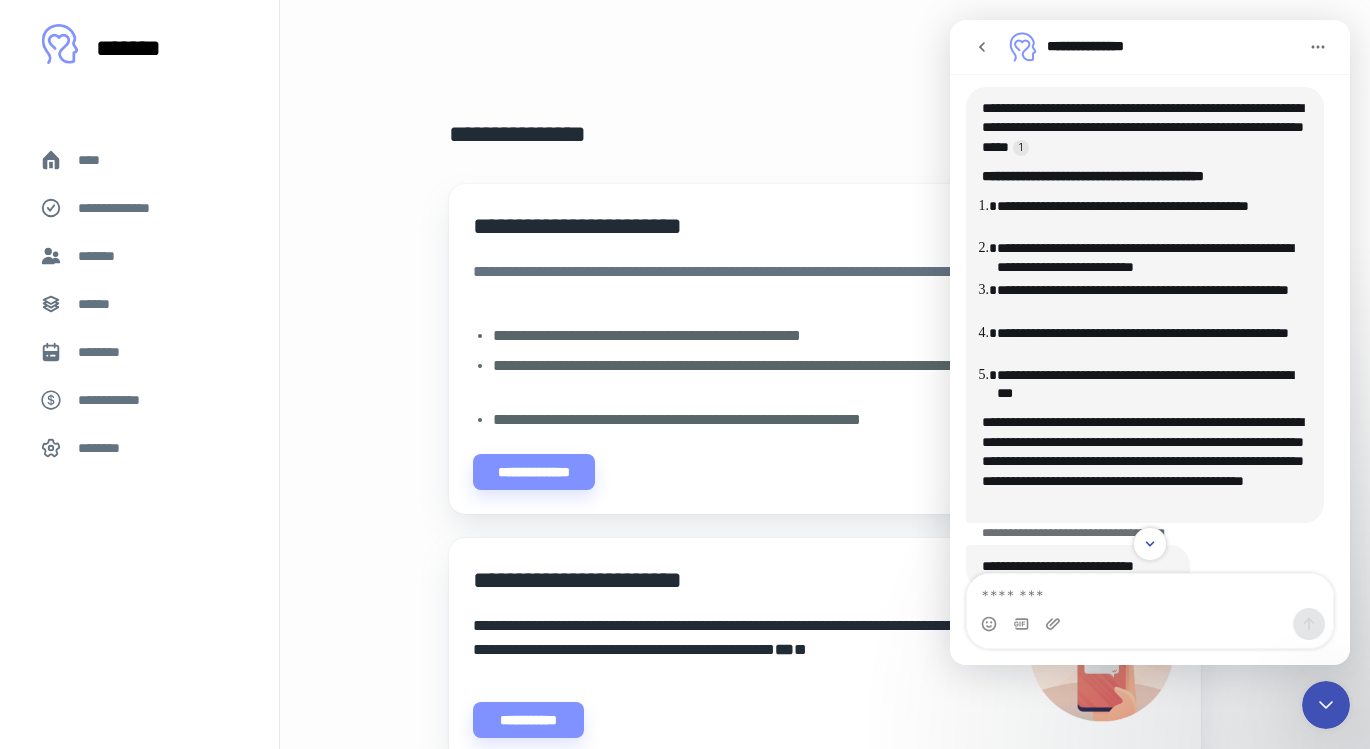 scroll, scrollTop: 329, scrollLeft: 0, axis: vertical 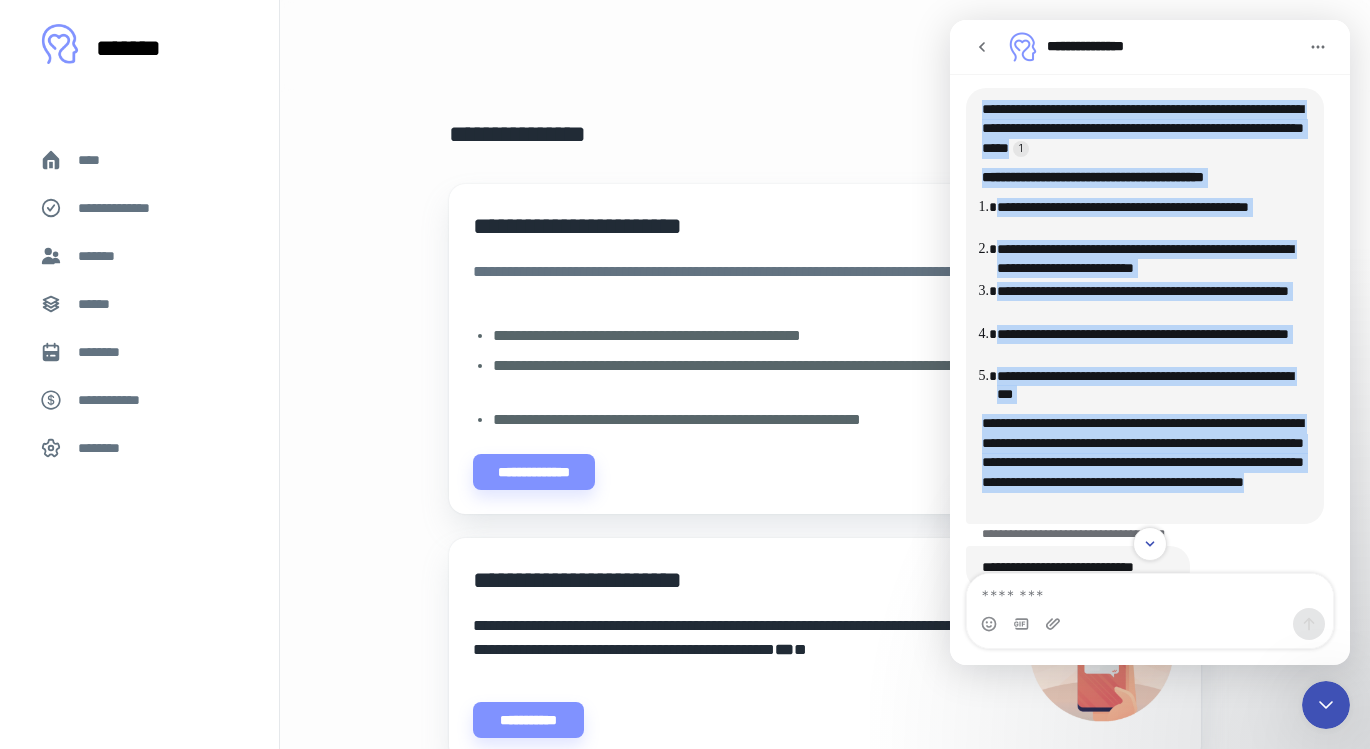 drag, startPoint x: 981, startPoint y: 108, endPoint x: 1285, endPoint y: 499, distance: 495.27466 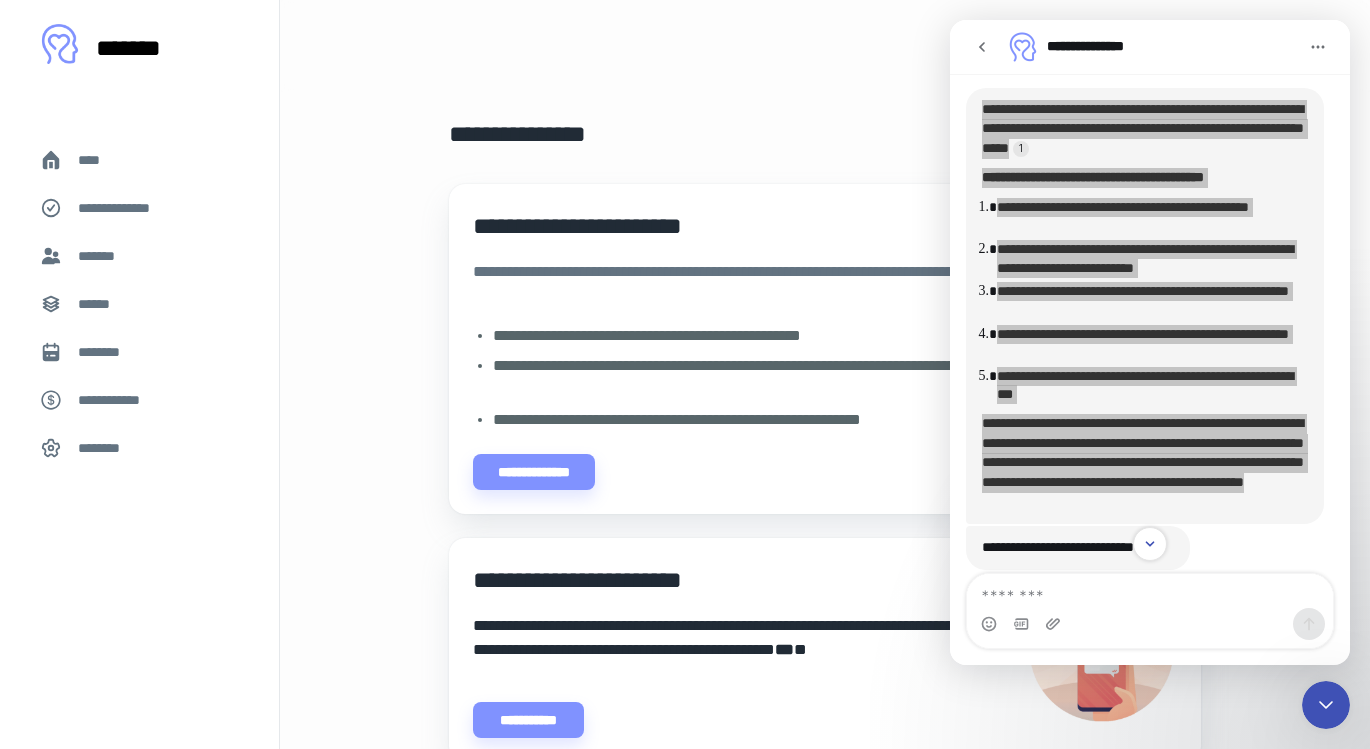 click on "**********" at bounding box center (139, 400) 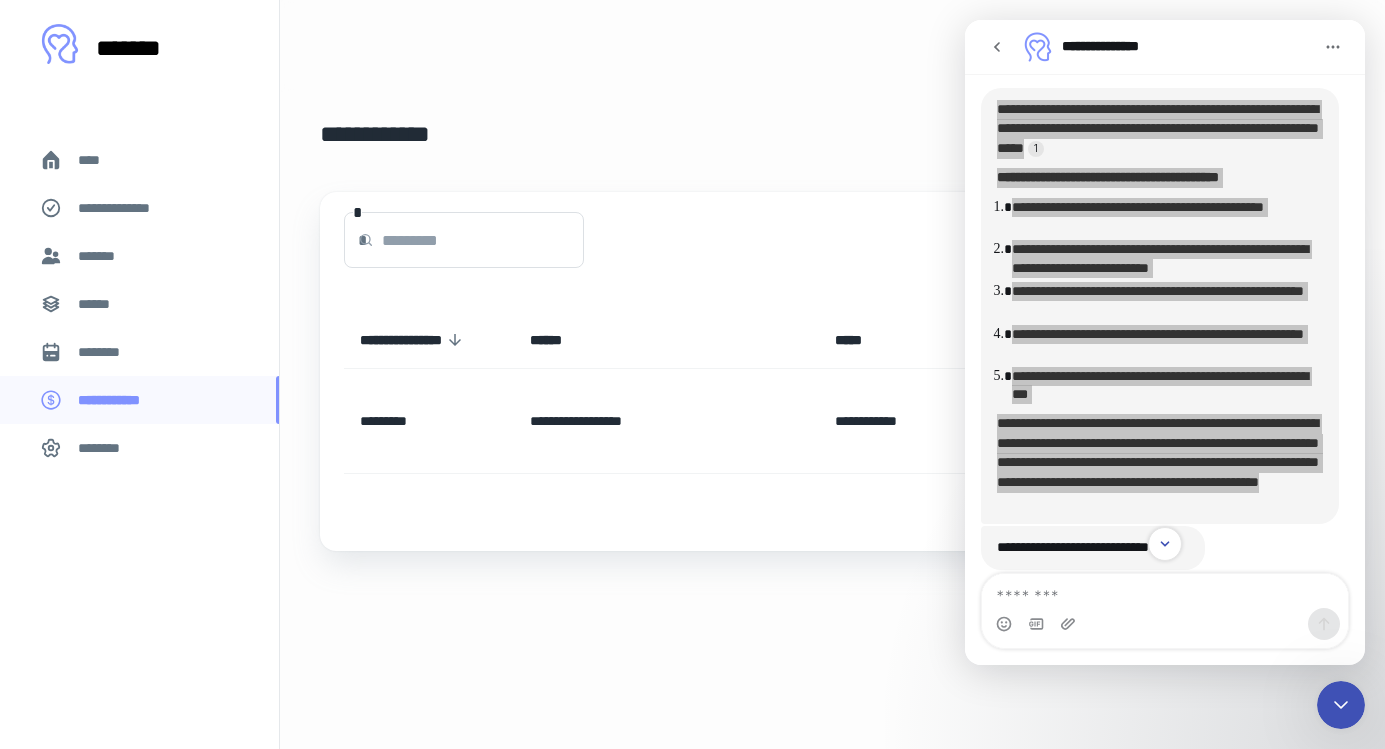 click on "********" at bounding box center (107, 352) 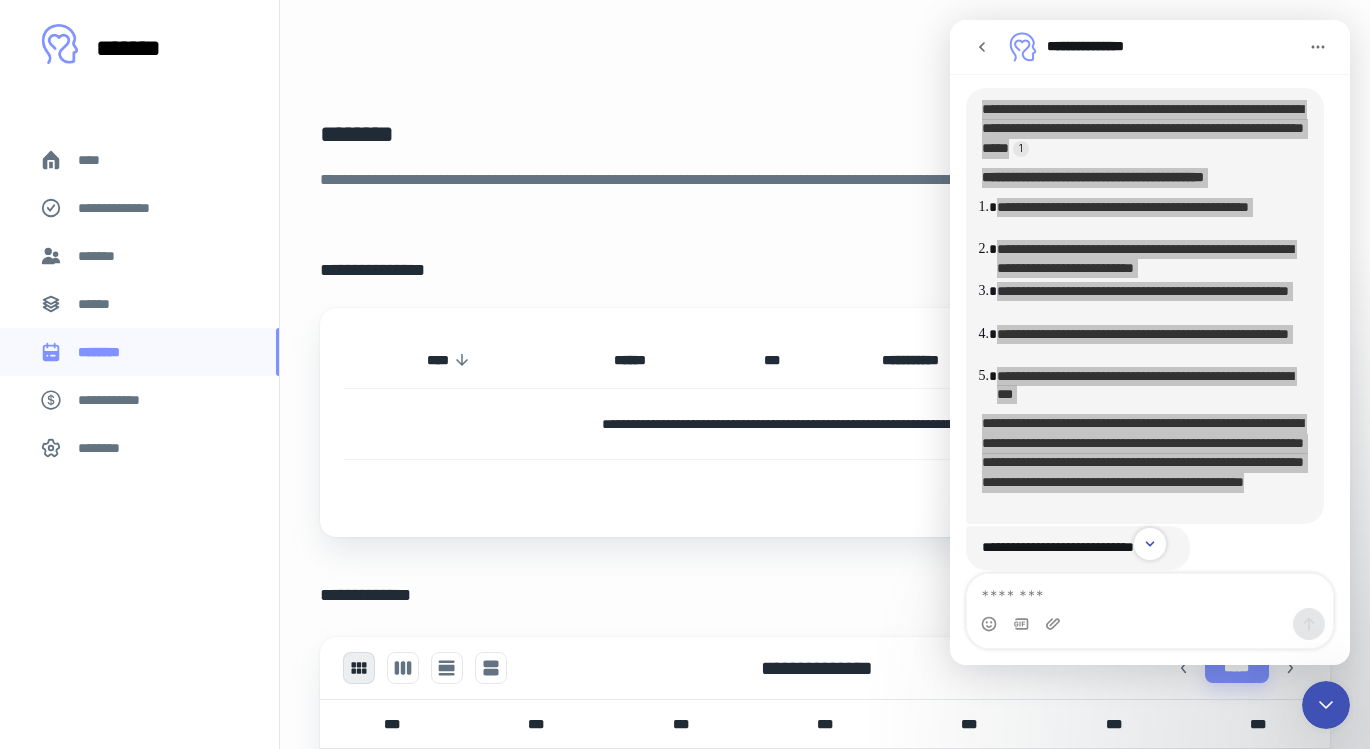 click on "******" at bounding box center (100, 304) 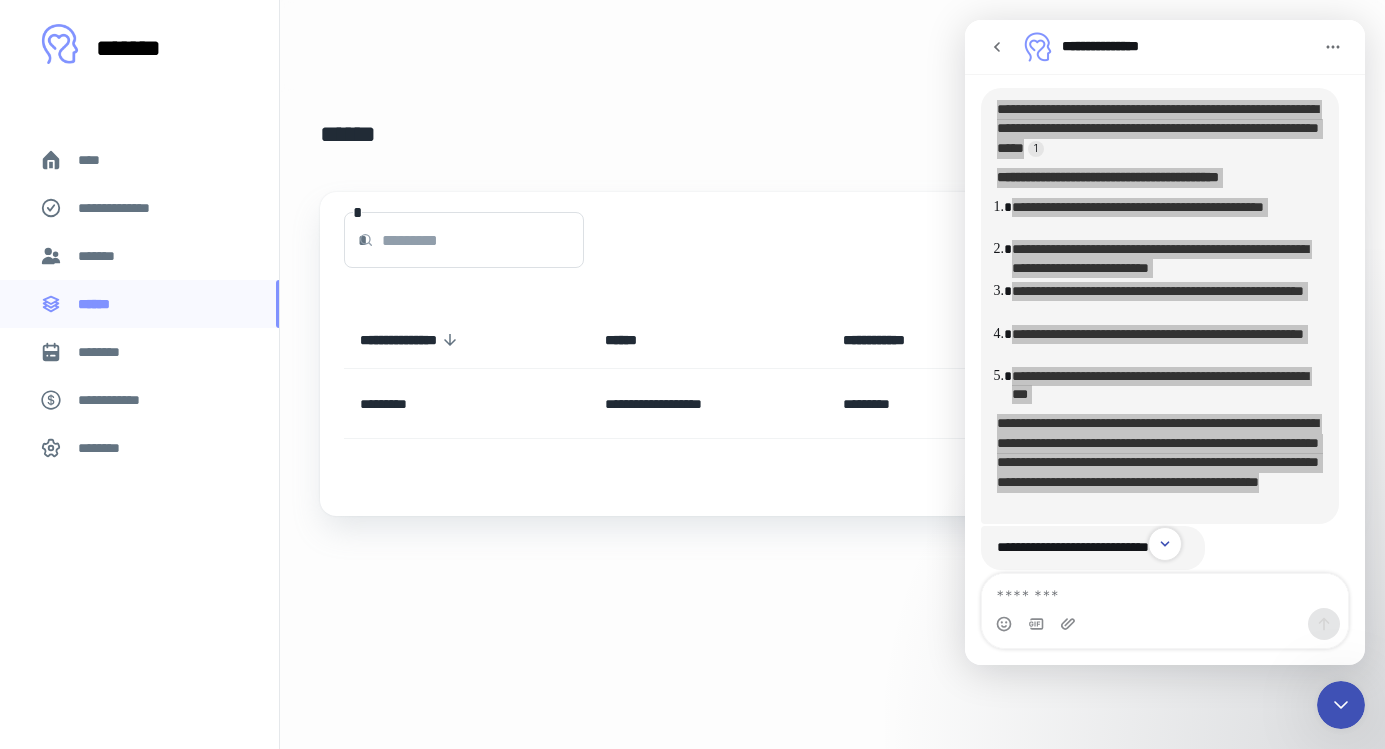 click on "*******" at bounding box center [139, 256] 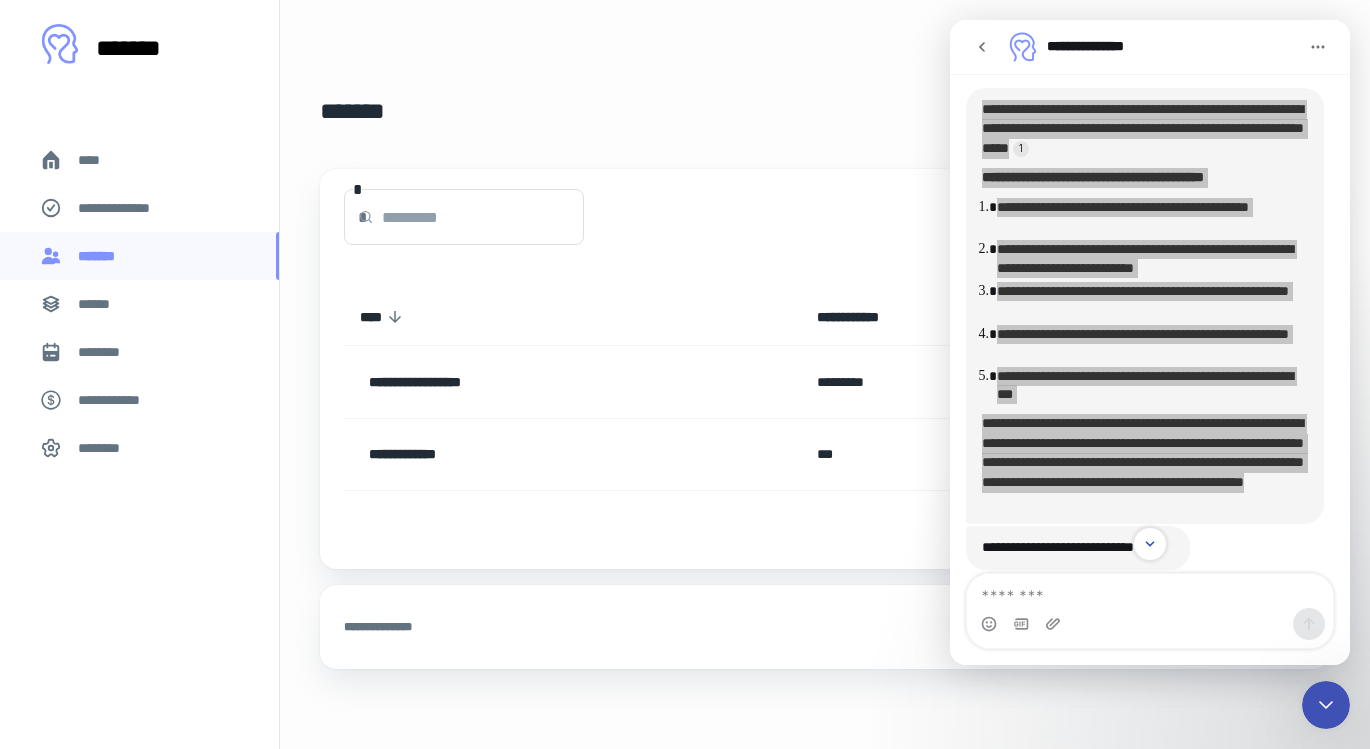 scroll, scrollTop: 0, scrollLeft: 0, axis: both 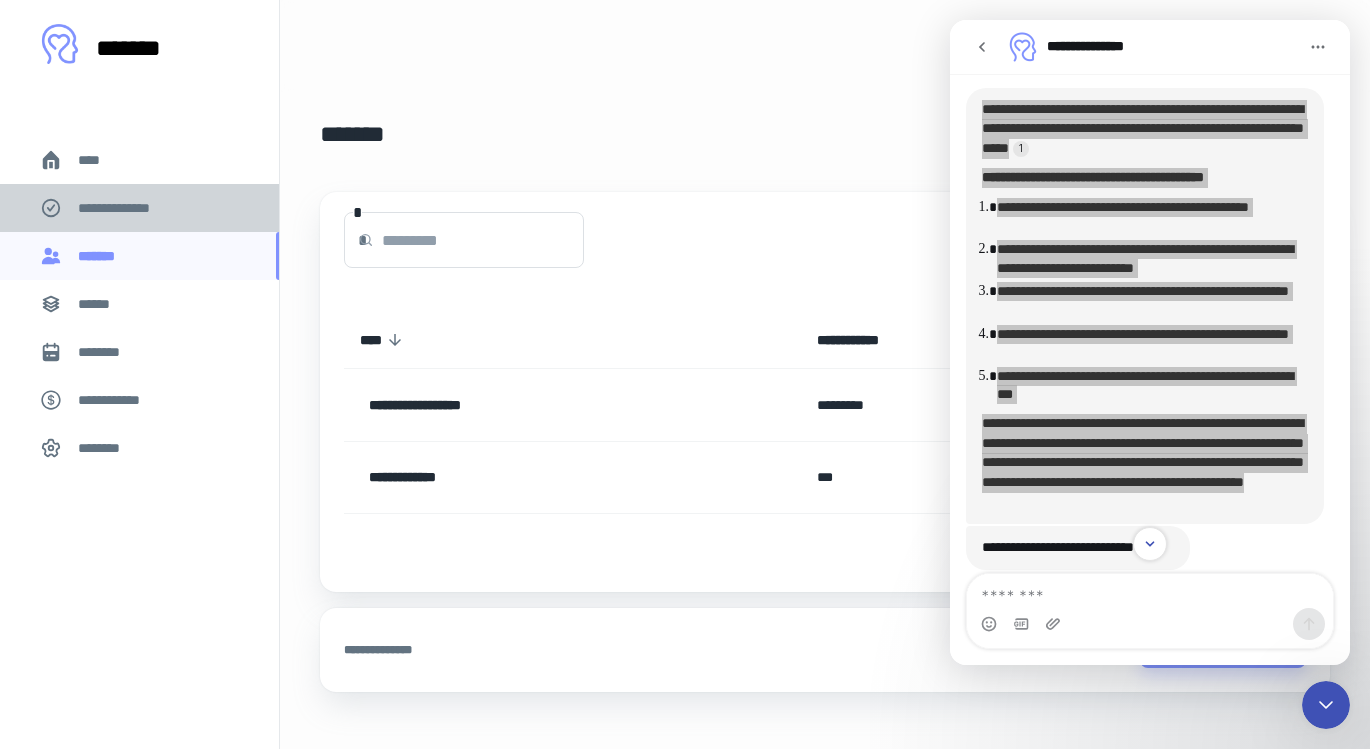 click on "**********" at bounding box center [127, 208] 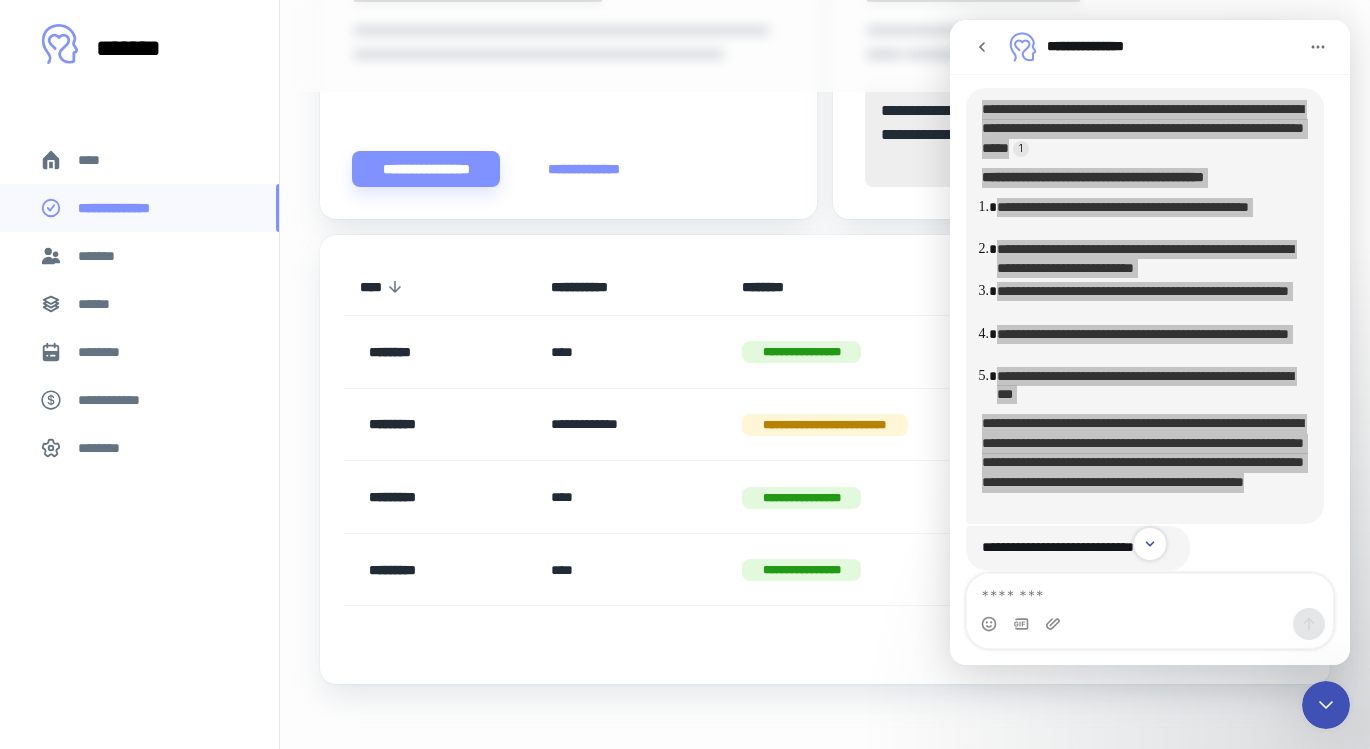 scroll, scrollTop: 803, scrollLeft: 0, axis: vertical 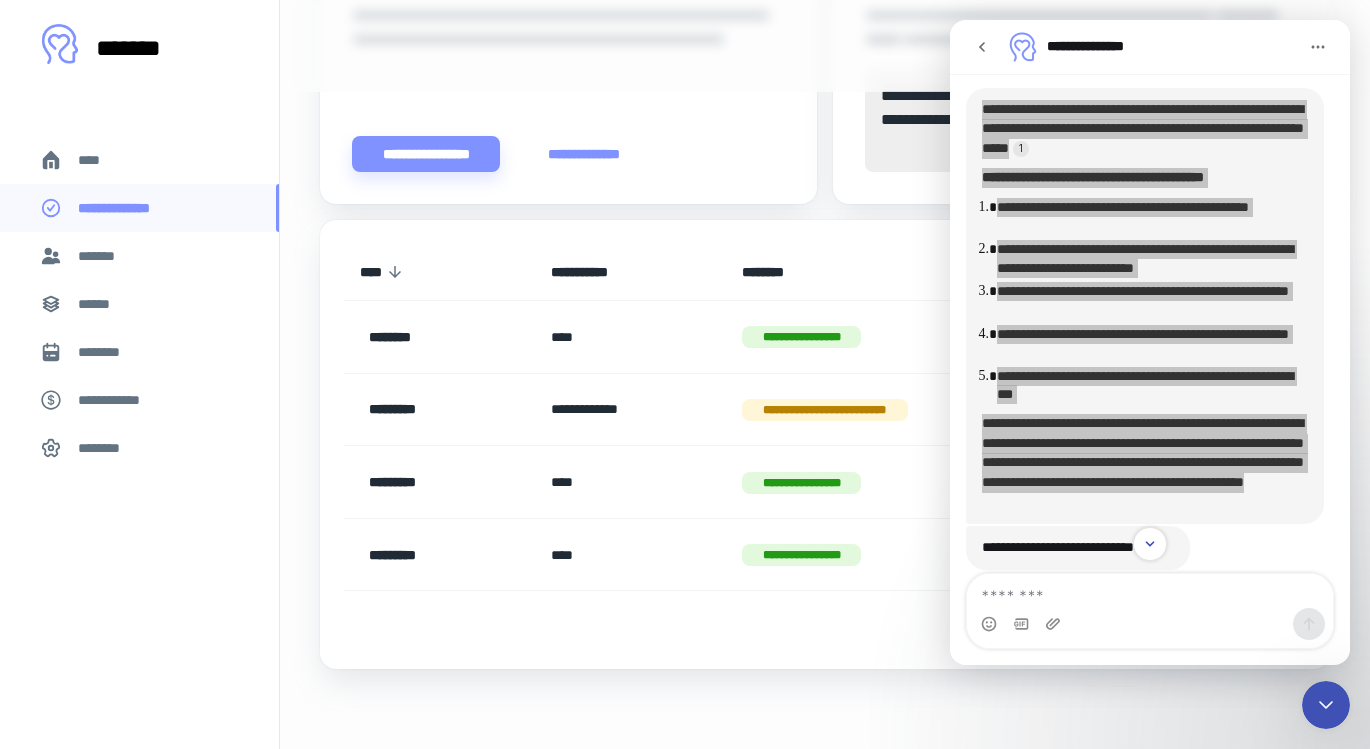 click 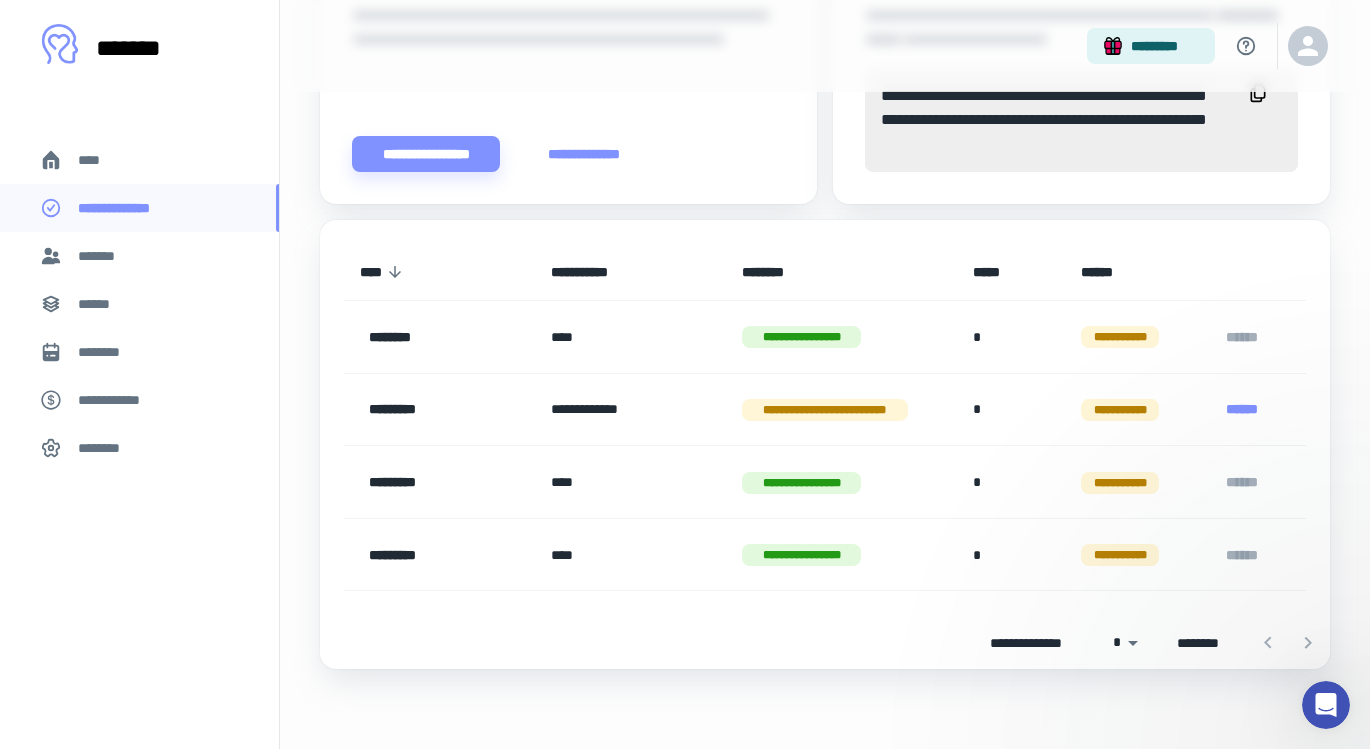 scroll, scrollTop: 0, scrollLeft: 0, axis: both 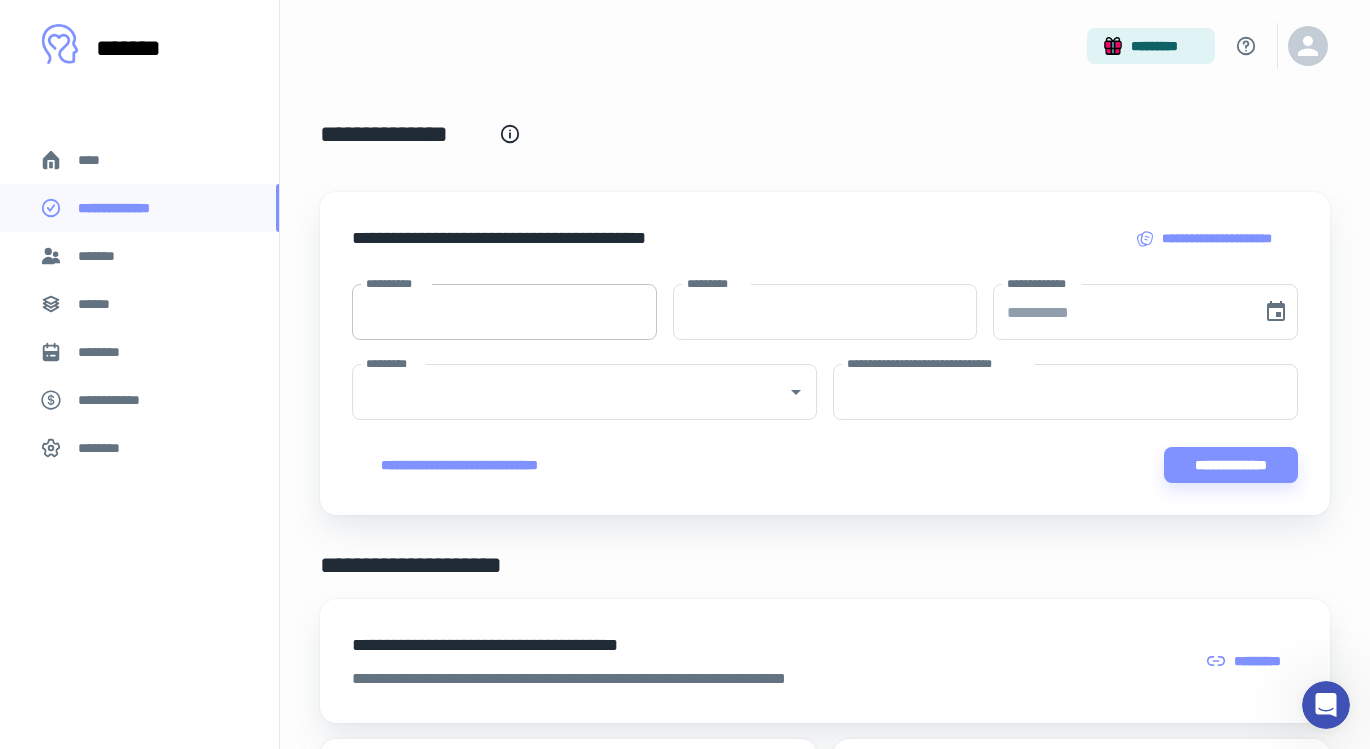 click on "**********" at bounding box center [504, 312] 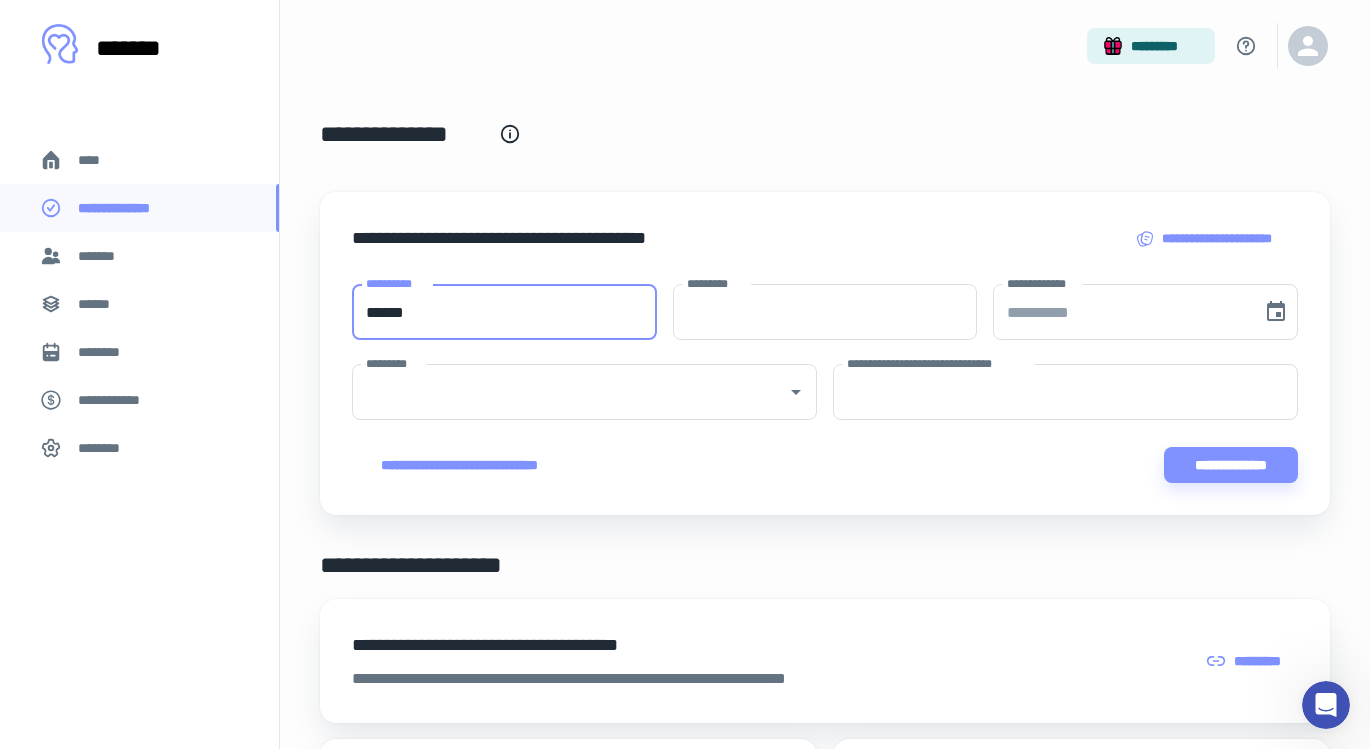 type on "******" 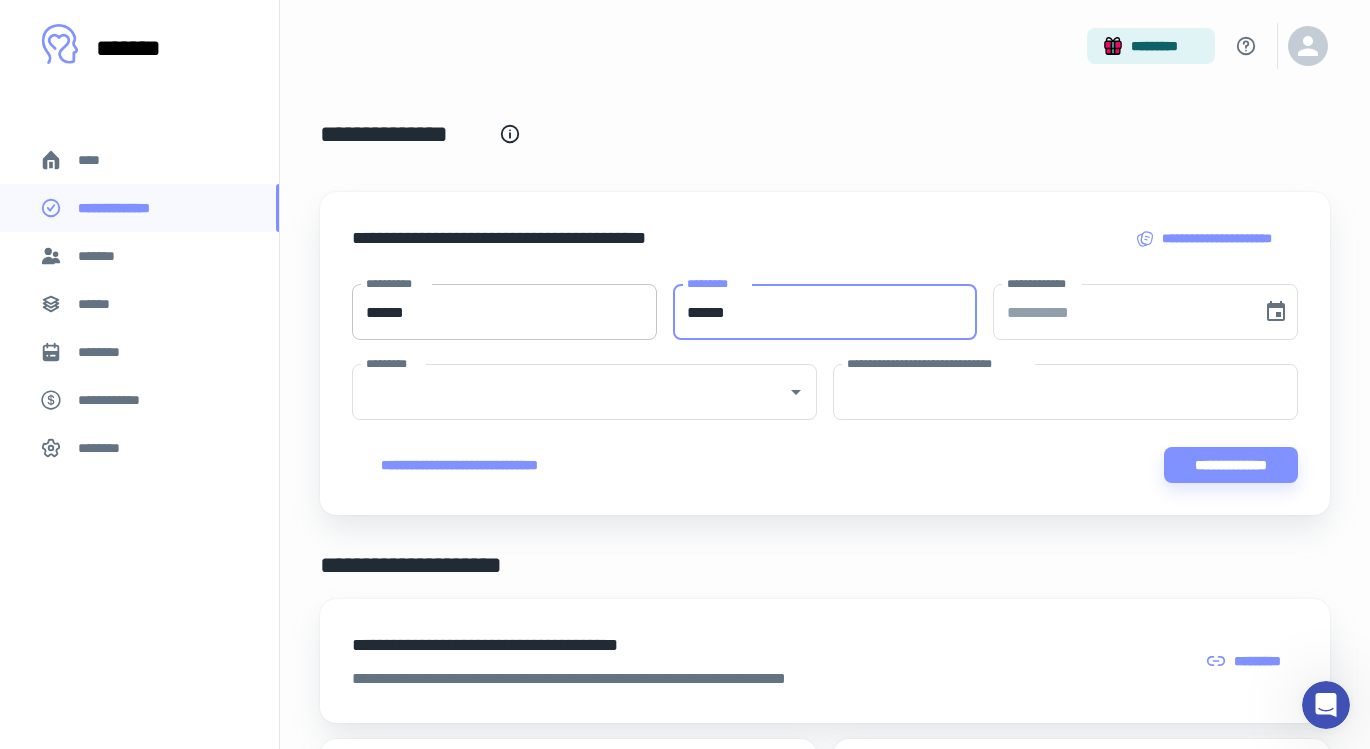 type on "******" 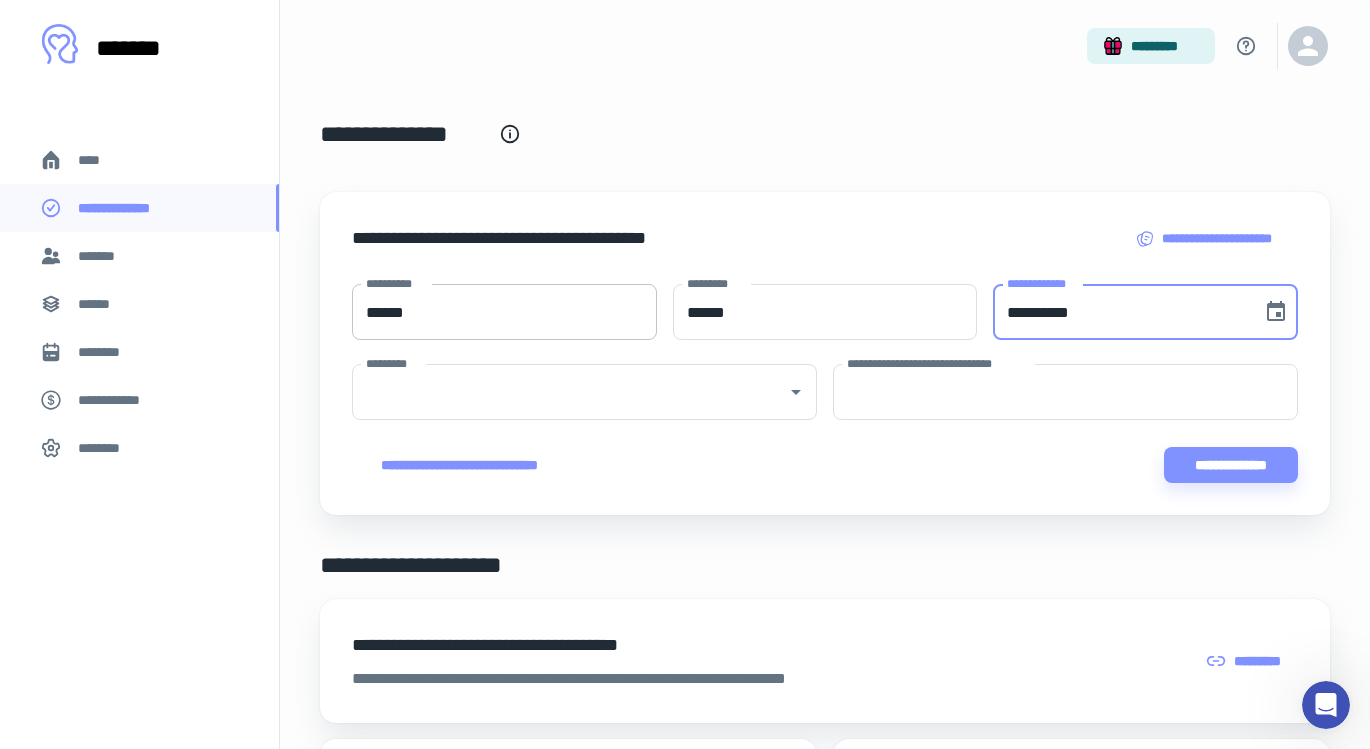 type on "**********" 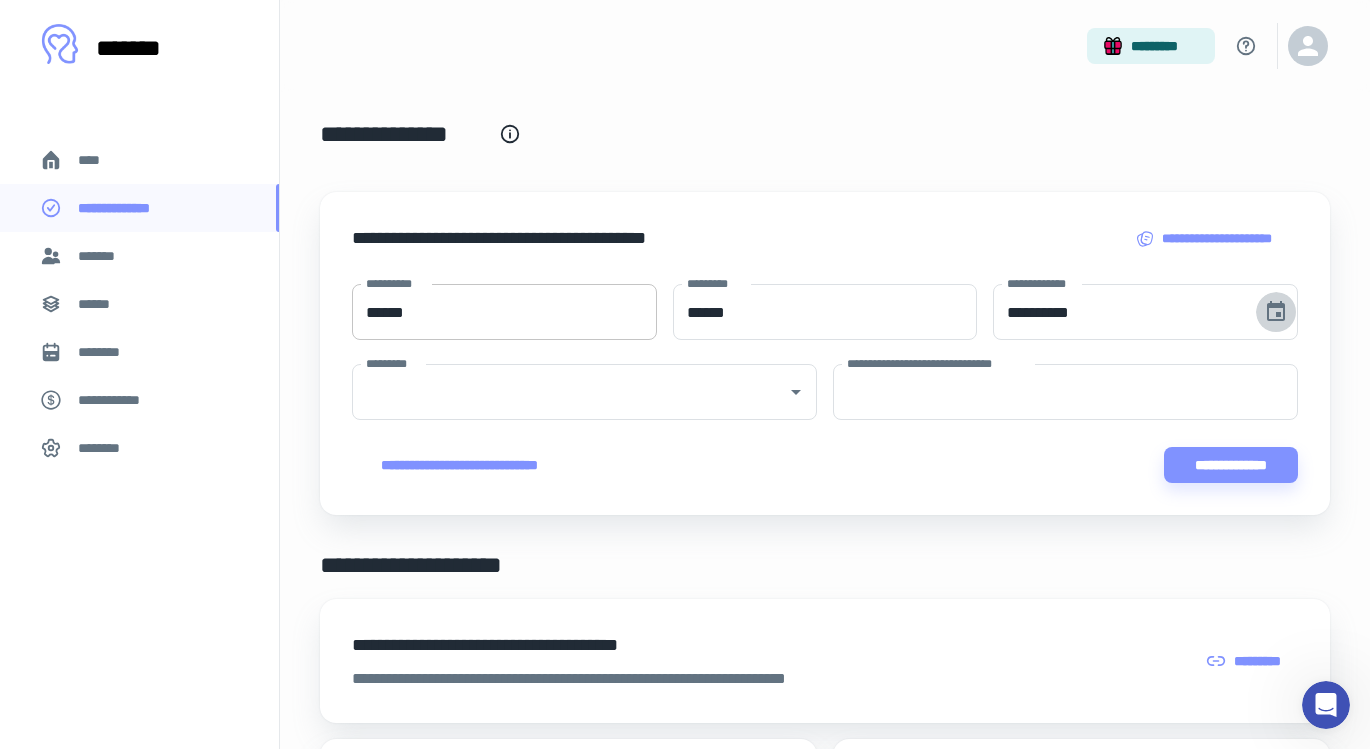 type 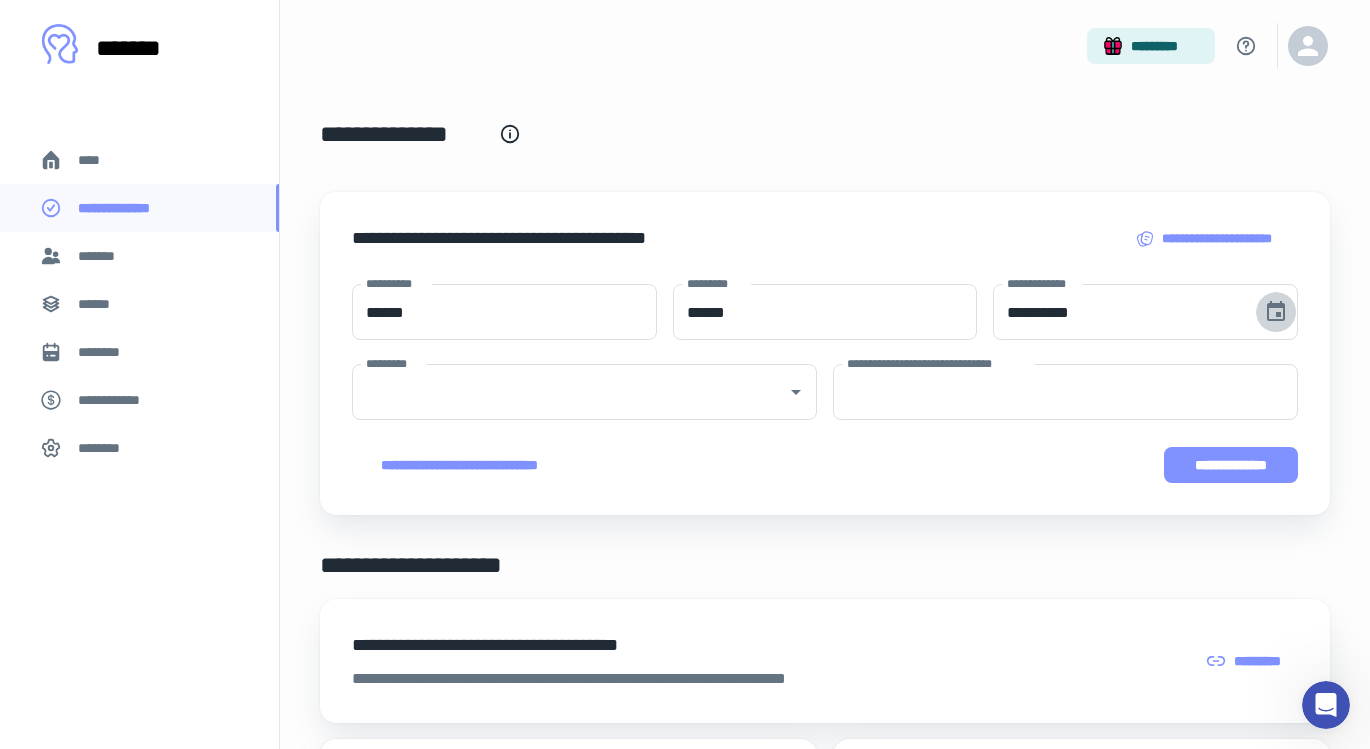 click on "**********" at bounding box center (1231, 465) 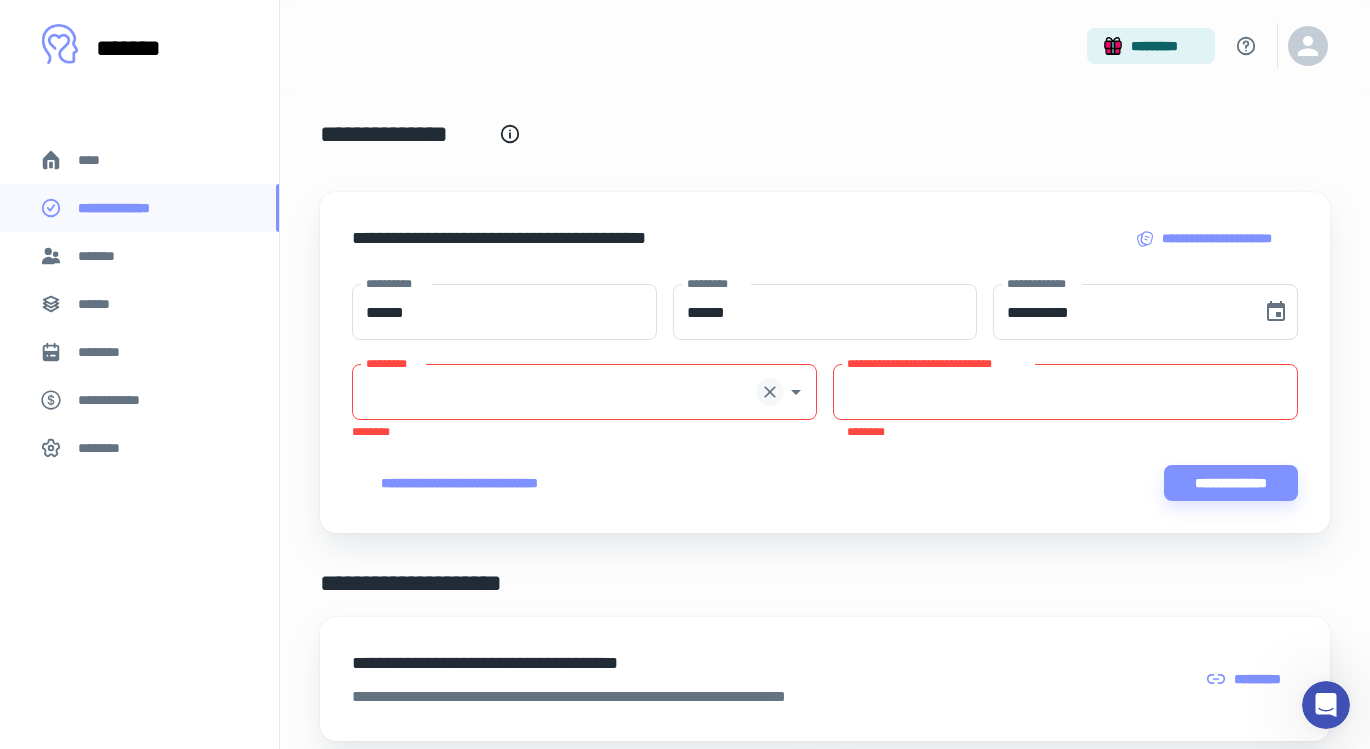 click 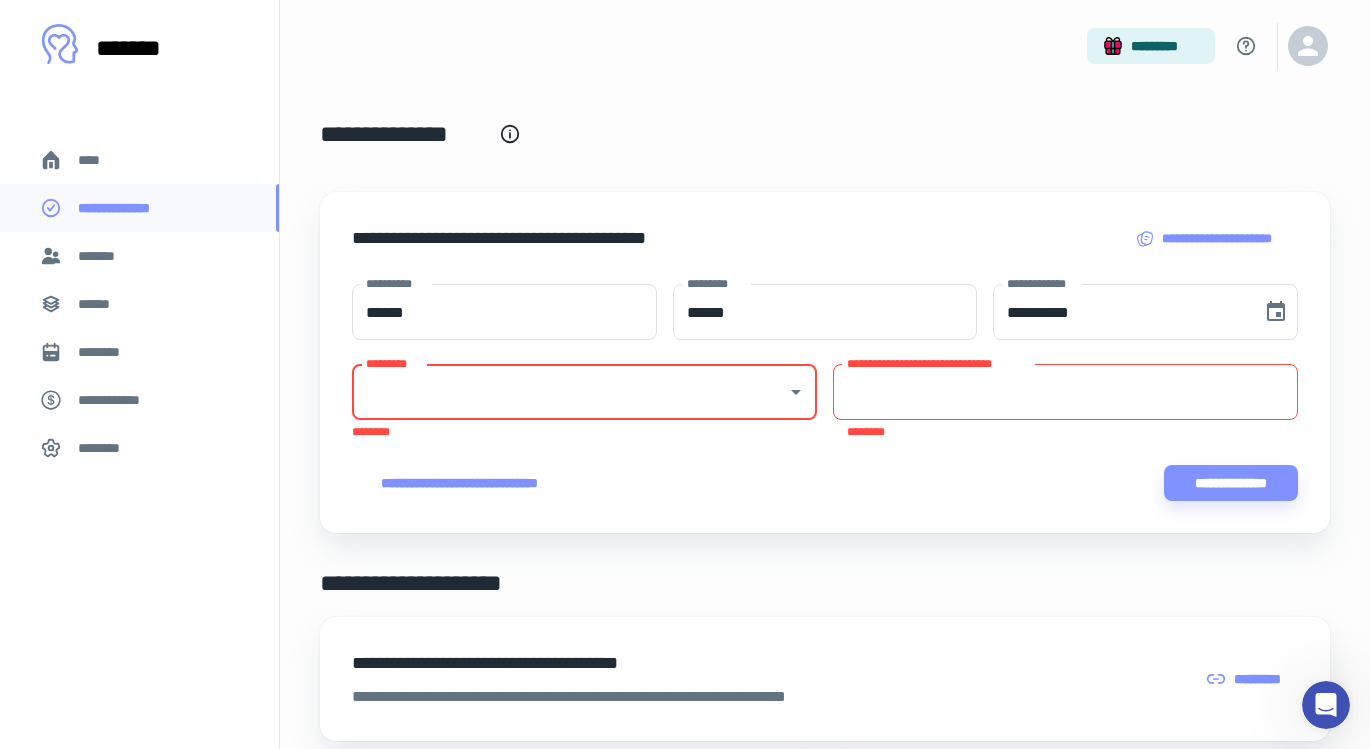 click on "*********" at bounding box center [569, 392] 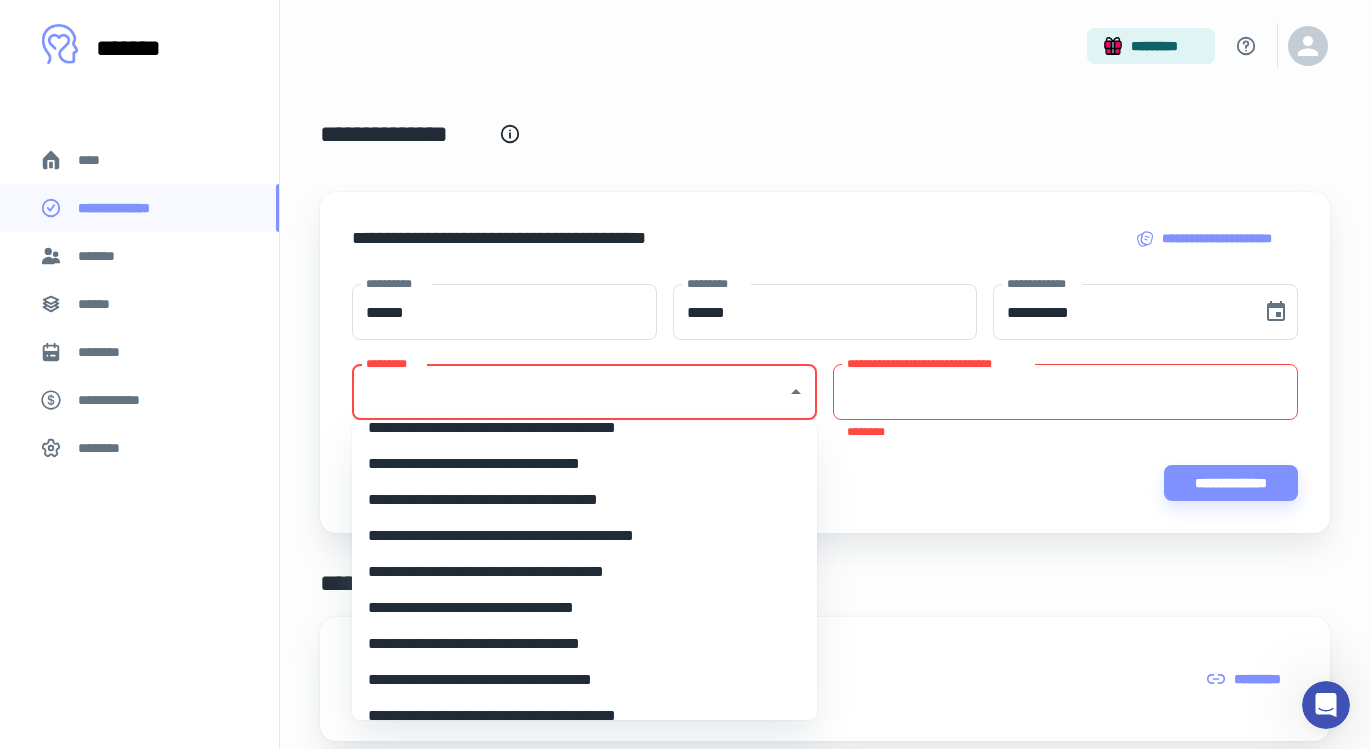 scroll, scrollTop: 1604, scrollLeft: 0, axis: vertical 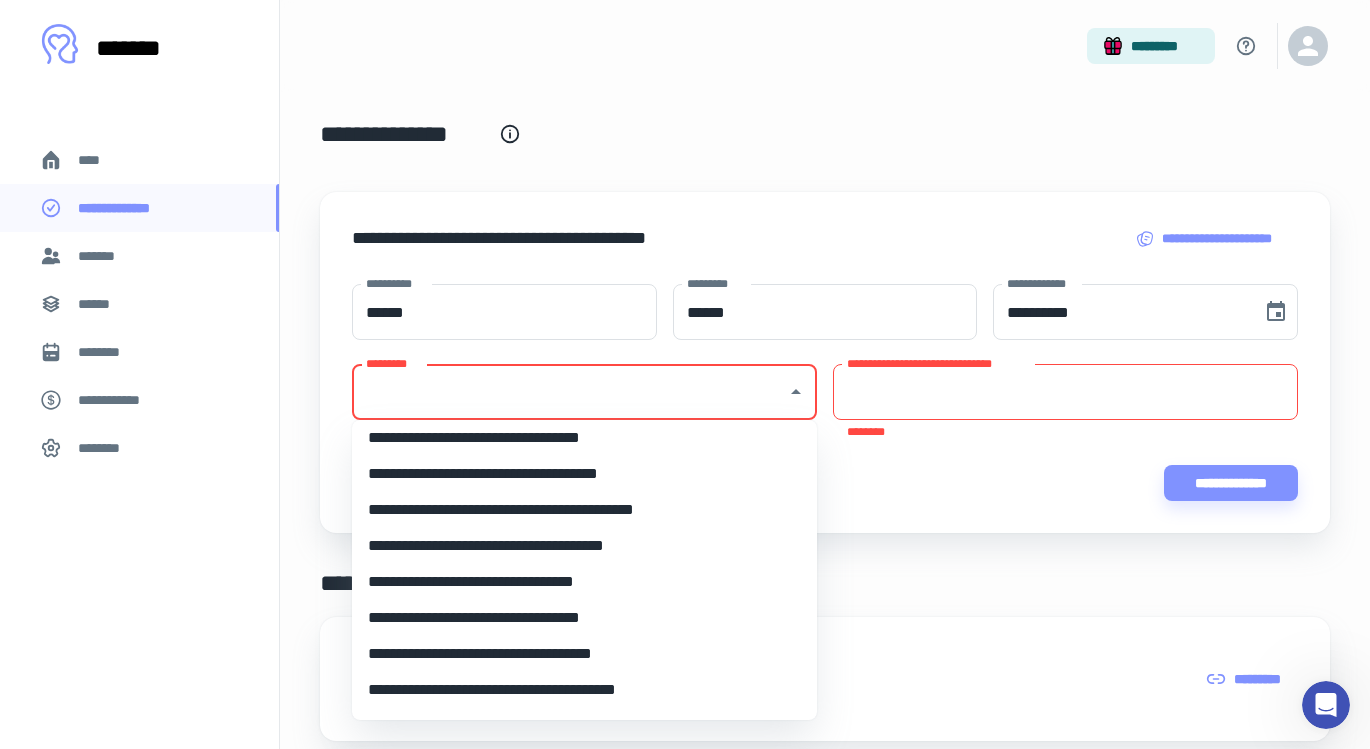click on "**********" at bounding box center (577, 618) 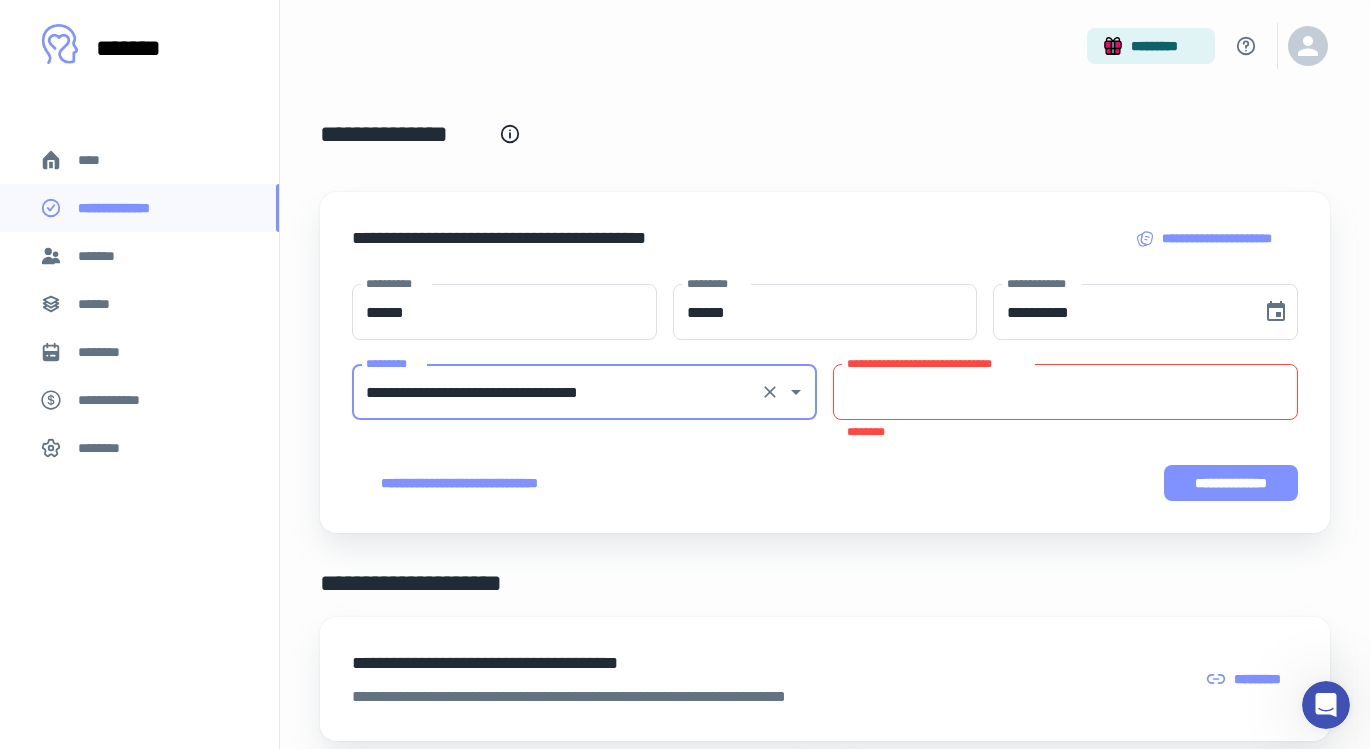 click on "**********" at bounding box center [1231, 483] 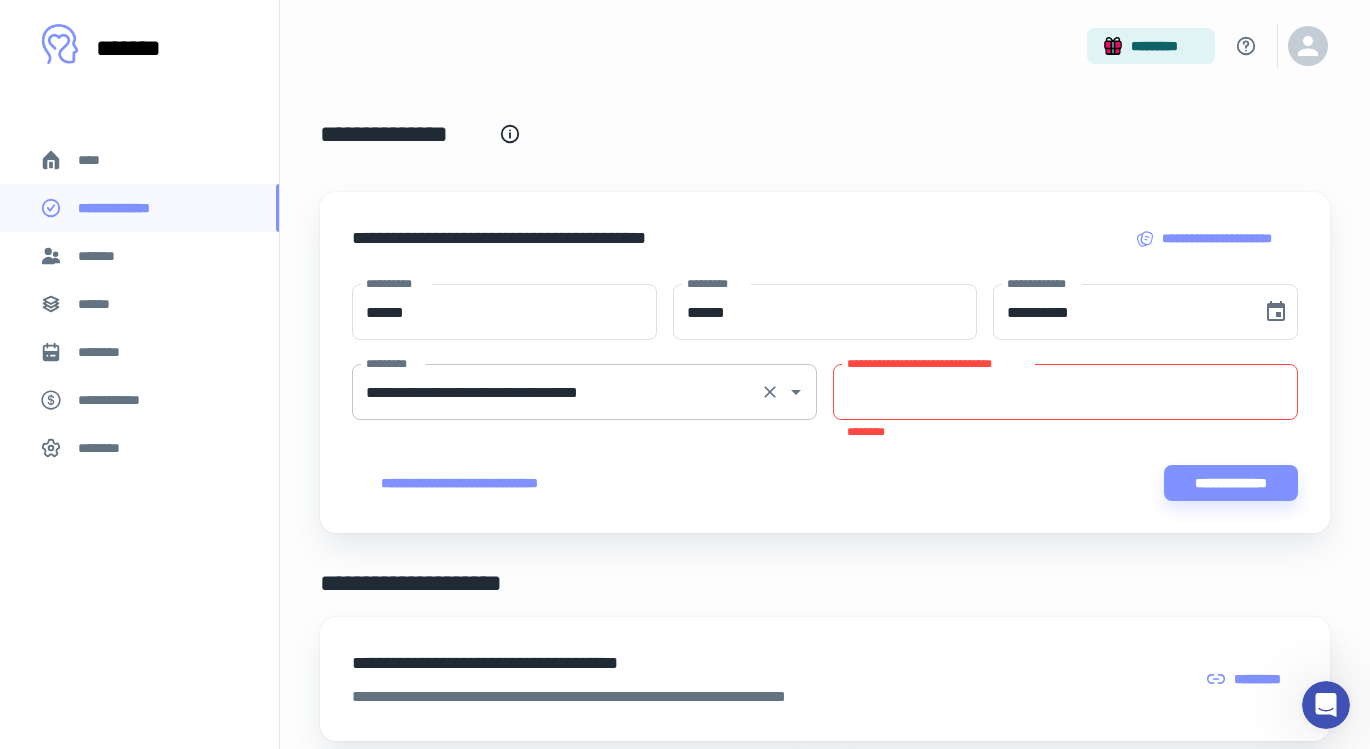click on "**********" at bounding box center (825, 483) 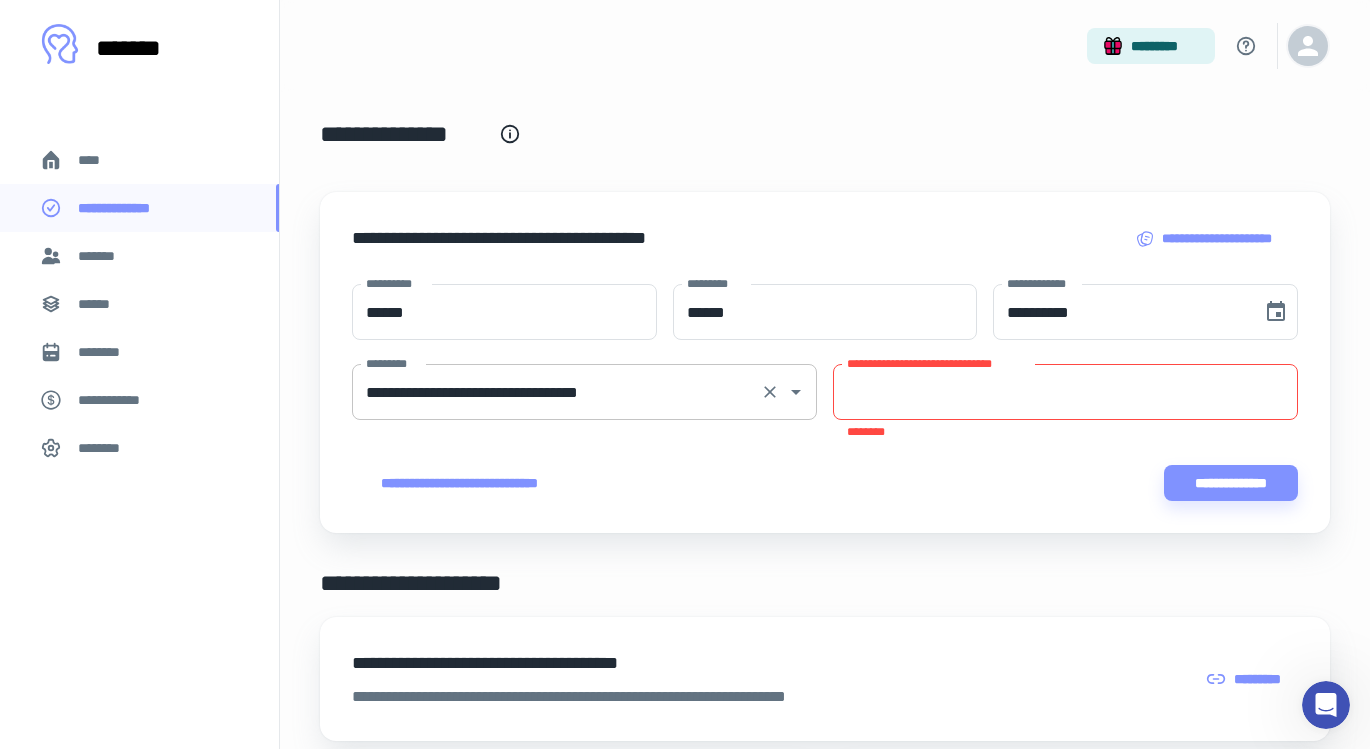 click 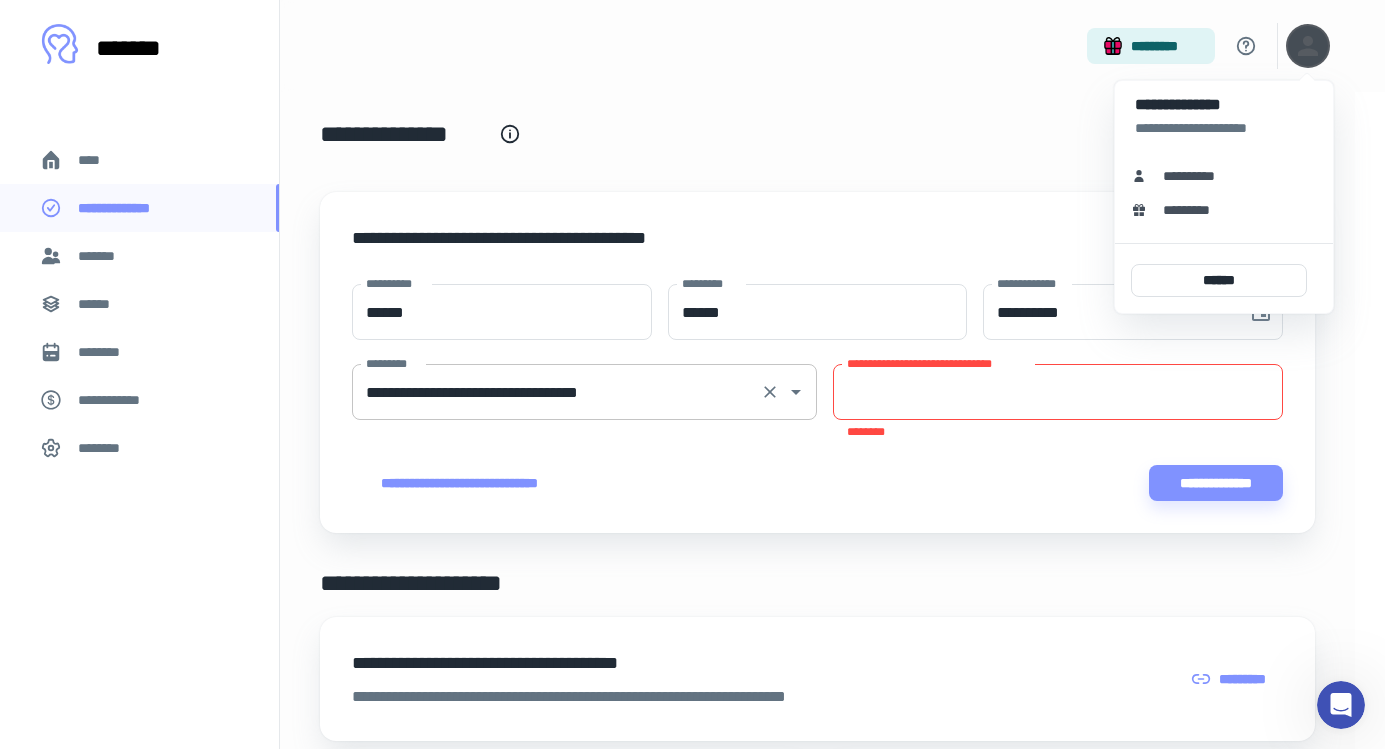 click on "**********" at bounding box center [1196, 176] 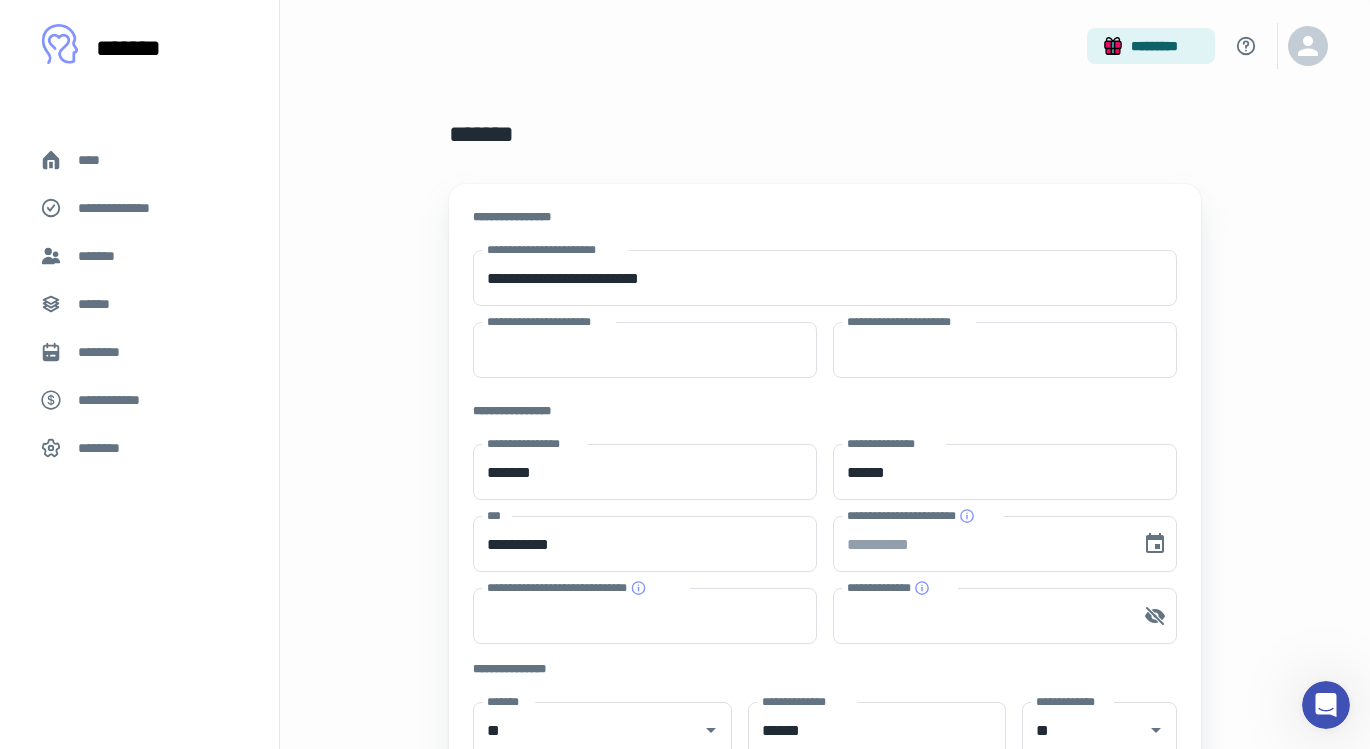 click on "**********" at bounding box center (825, 672) 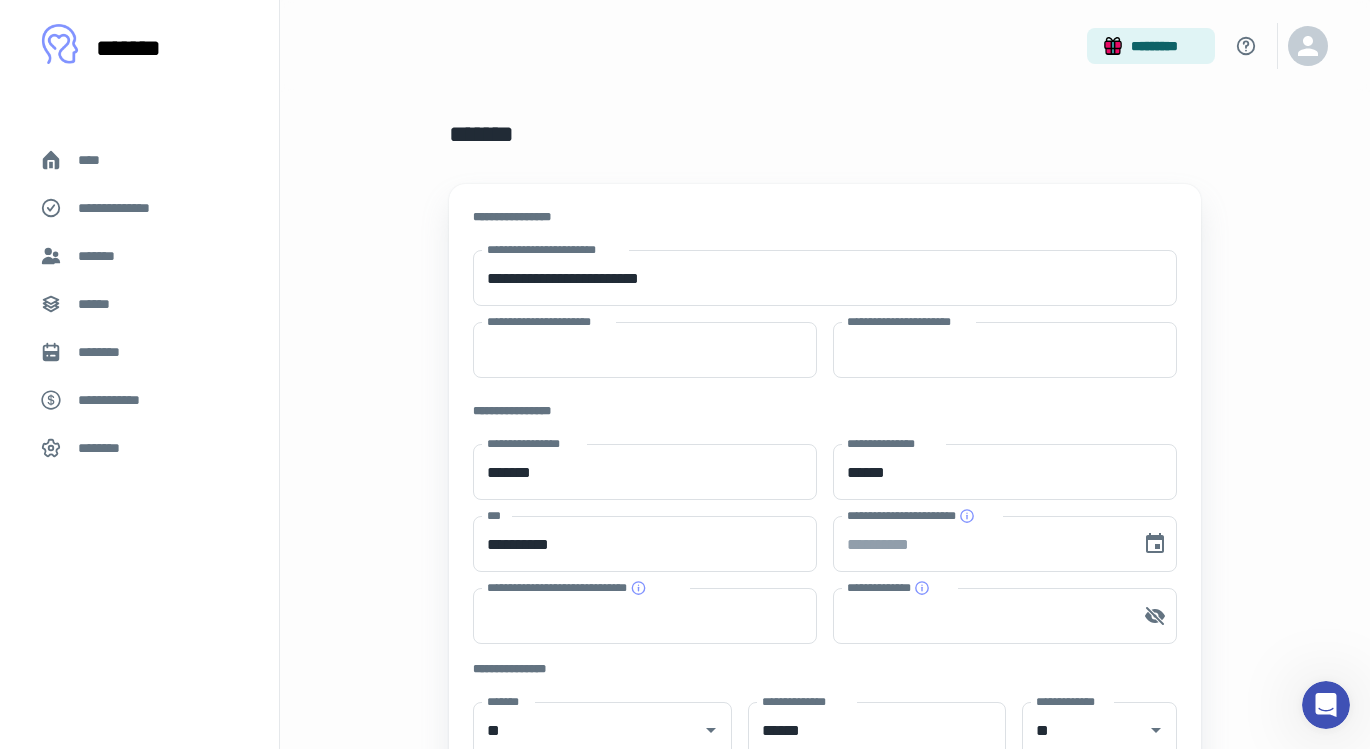 scroll, scrollTop: 0, scrollLeft: 0, axis: both 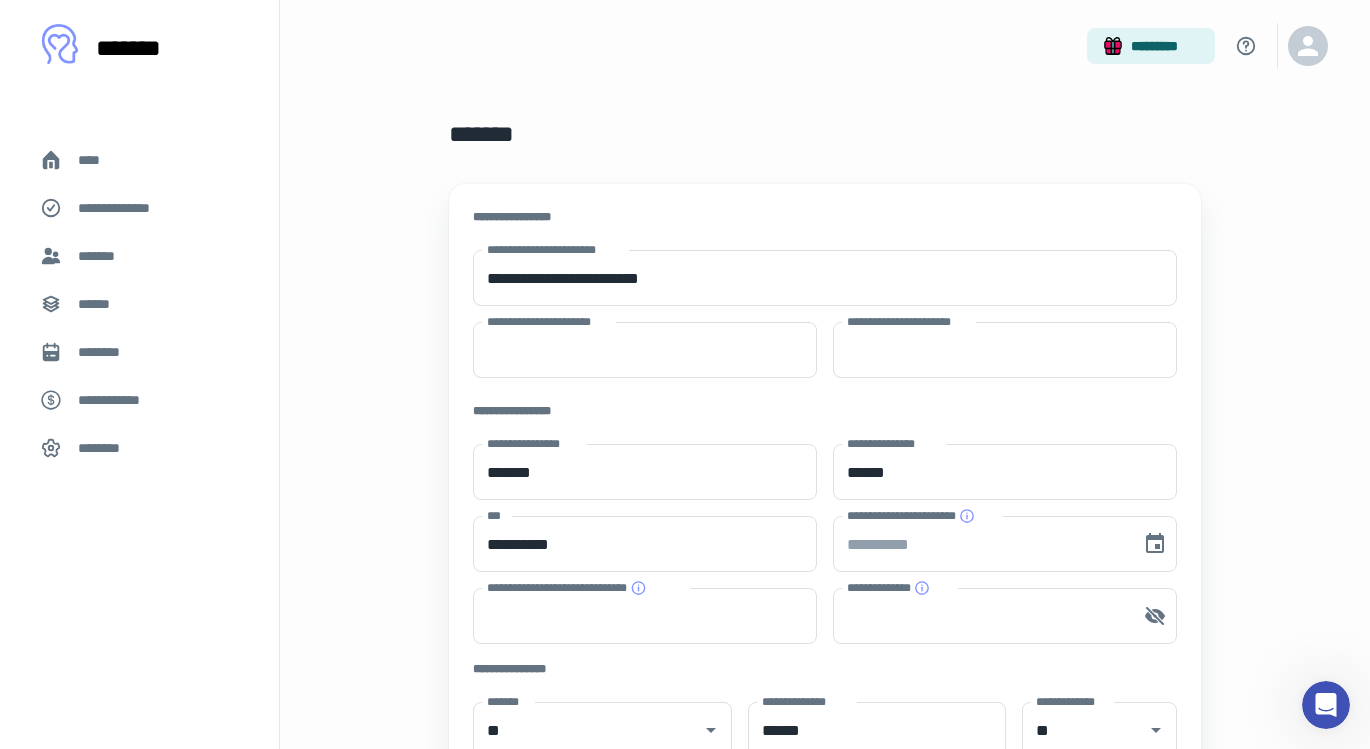 click on "**********" at bounding box center [813, 626] 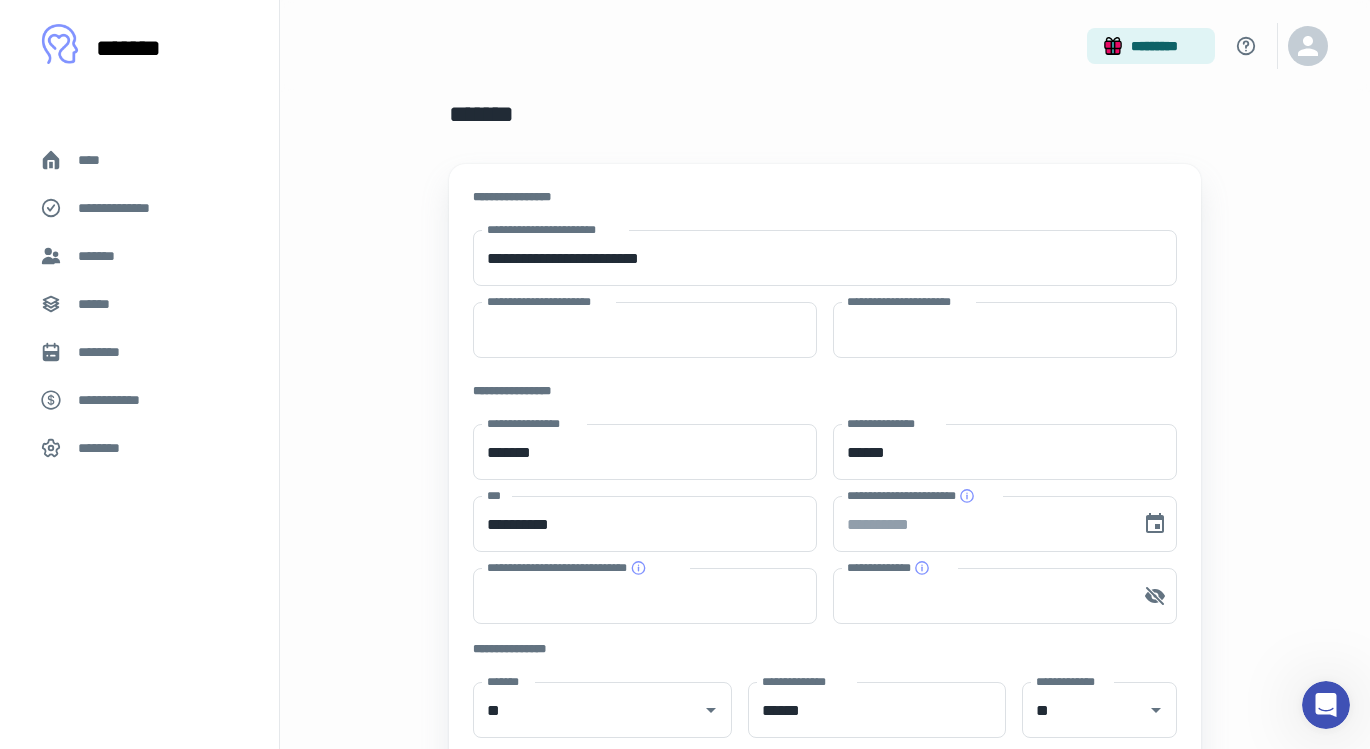 scroll, scrollTop: 17, scrollLeft: 0, axis: vertical 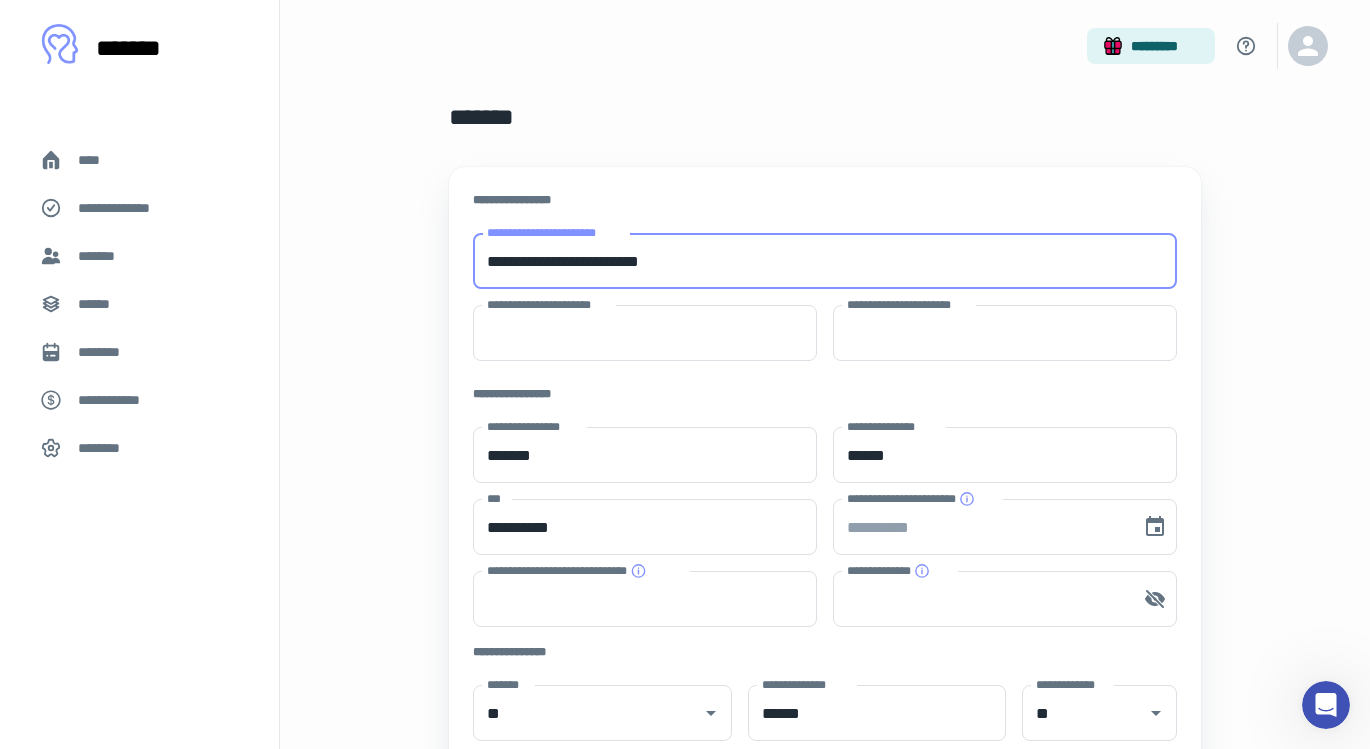 click on "**********" at bounding box center (825, 261) 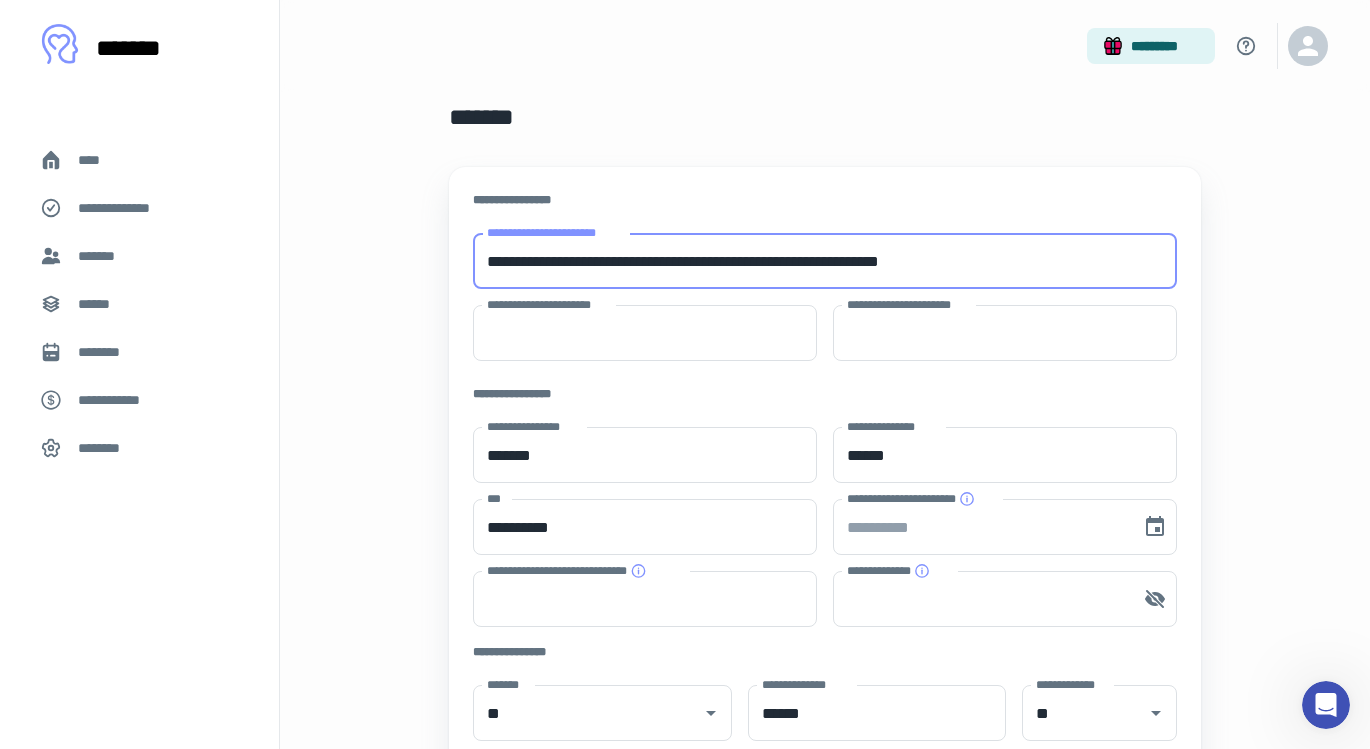 scroll, scrollTop: 491, scrollLeft: 0, axis: vertical 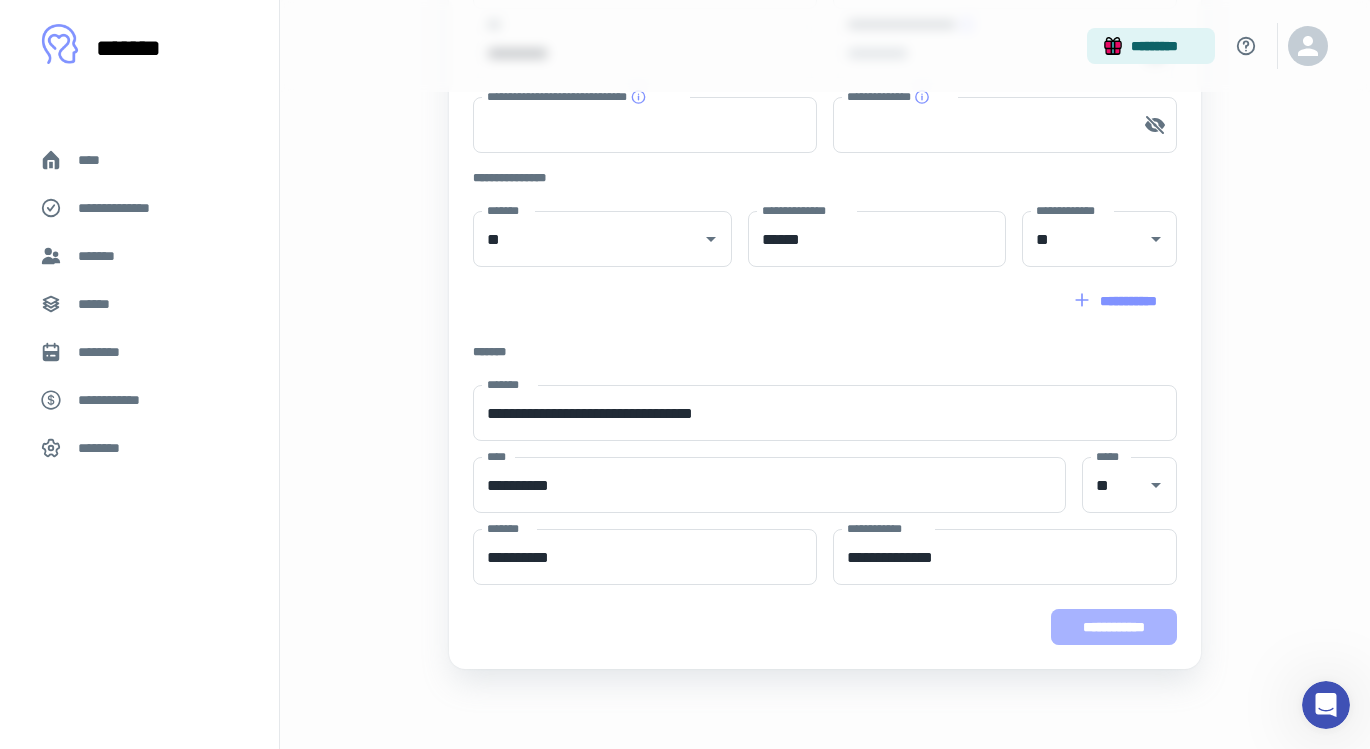click on "**********" at bounding box center (1114, 627) 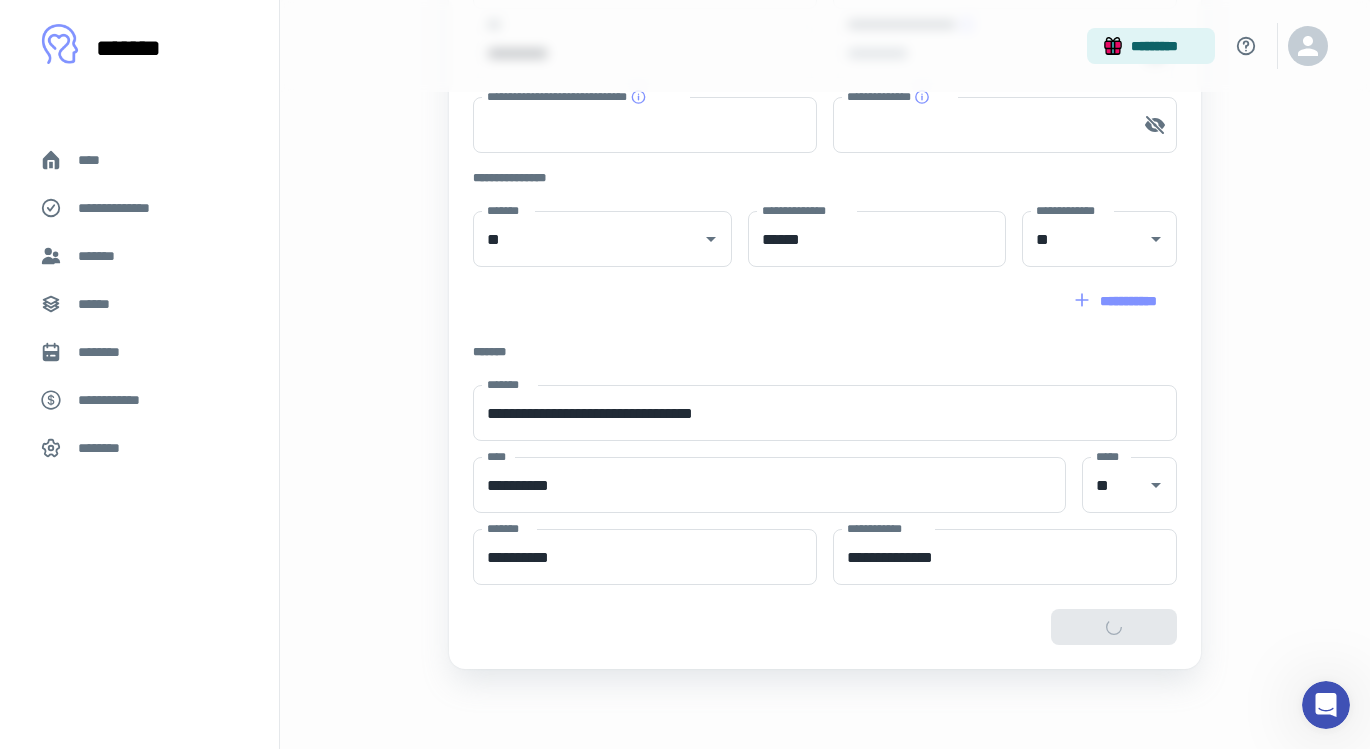 type on "**********" 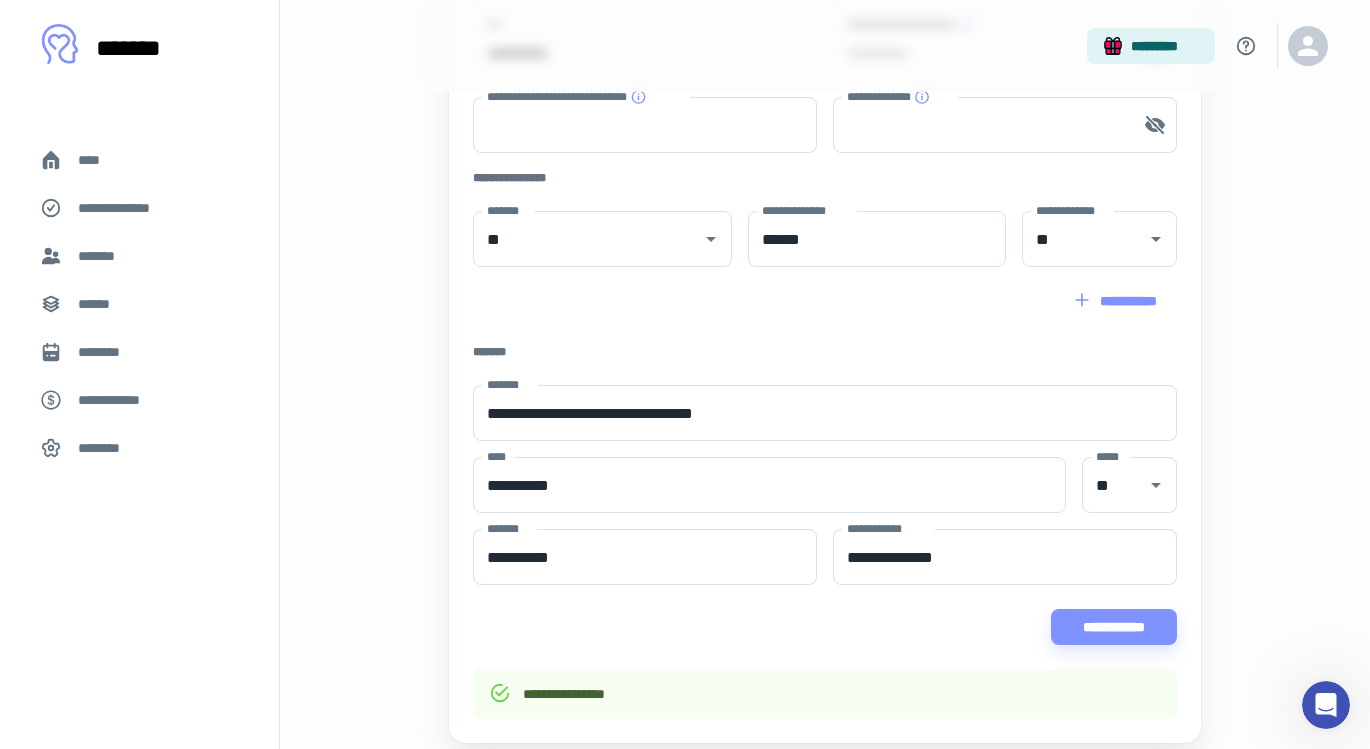 scroll, scrollTop: 565, scrollLeft: 0, axis: vertical 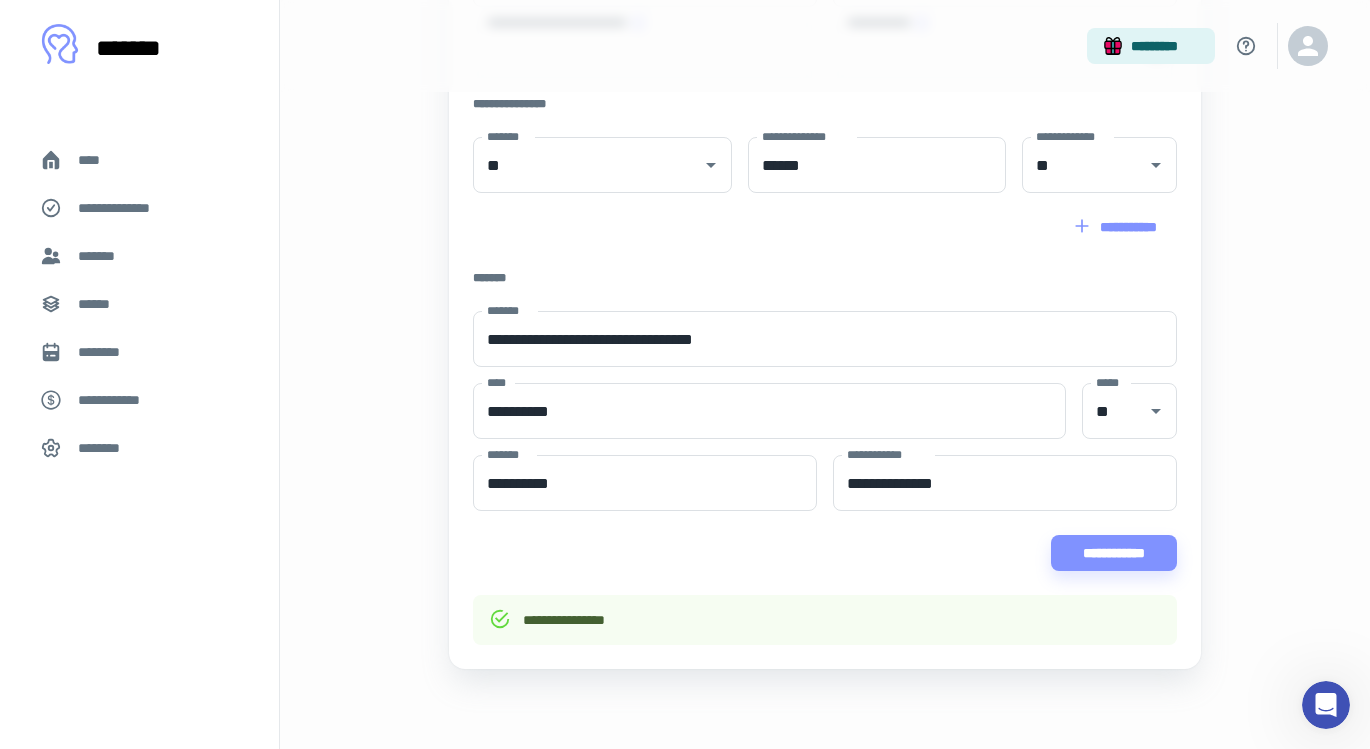 click on "********" at bounding box center [139, 448] 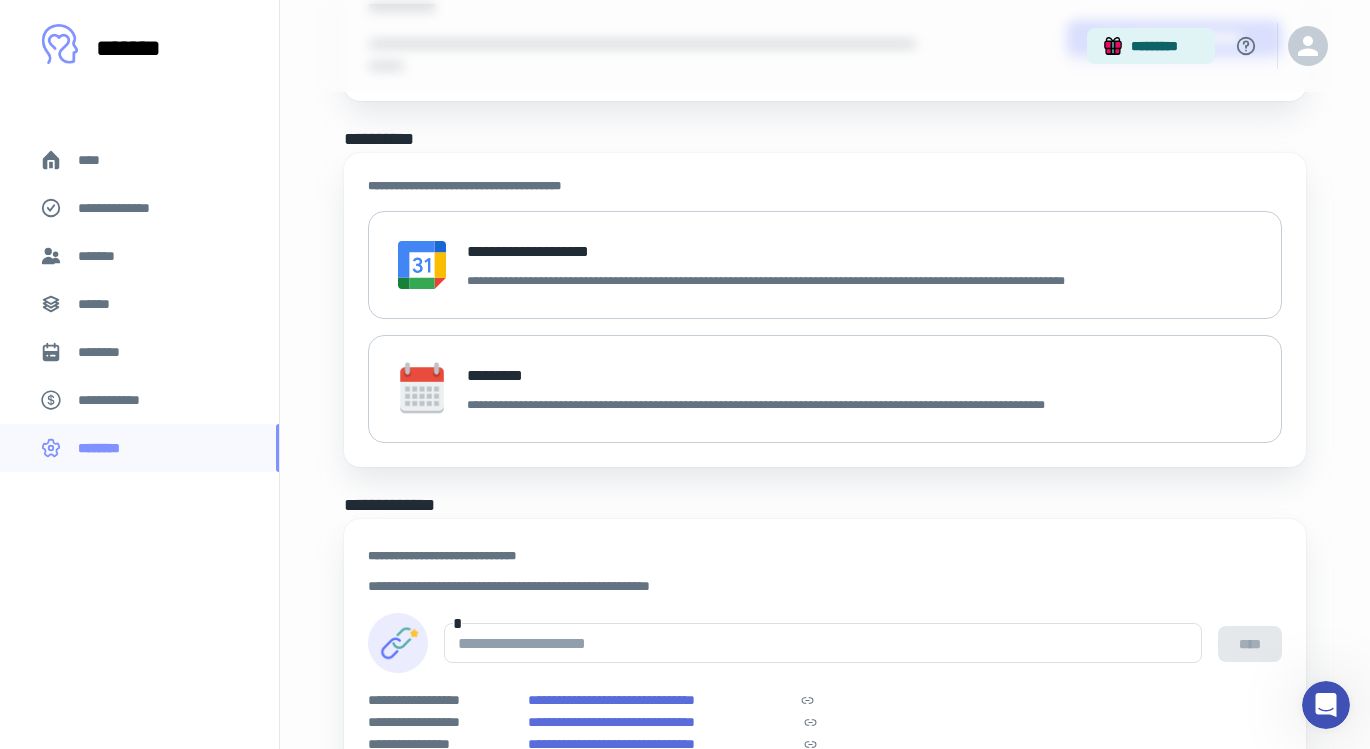 scroll, scrollTop: 973, scrollLeft: 0, axis: vertical 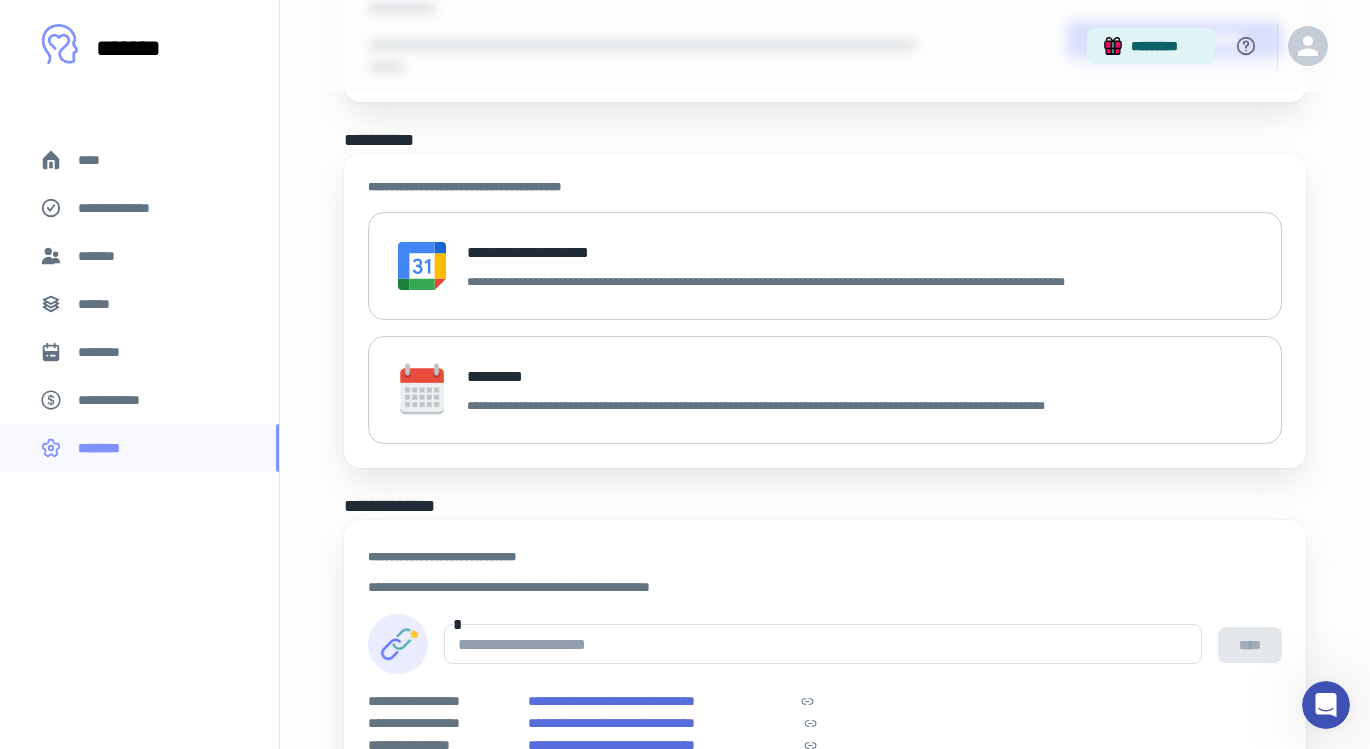 click on "*******" at bounding box center (100, 256) 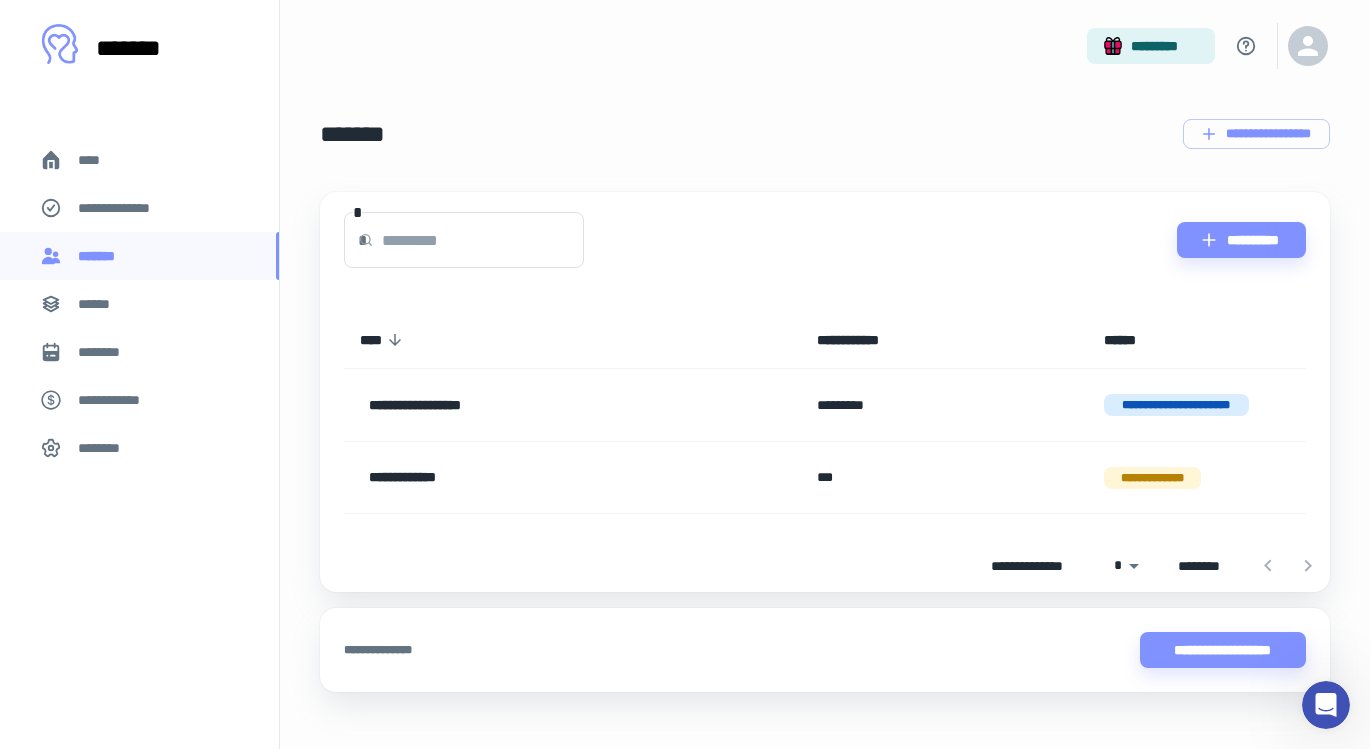 scroll, scrollTop: 23, scrollLeft: 0, axis: vertical 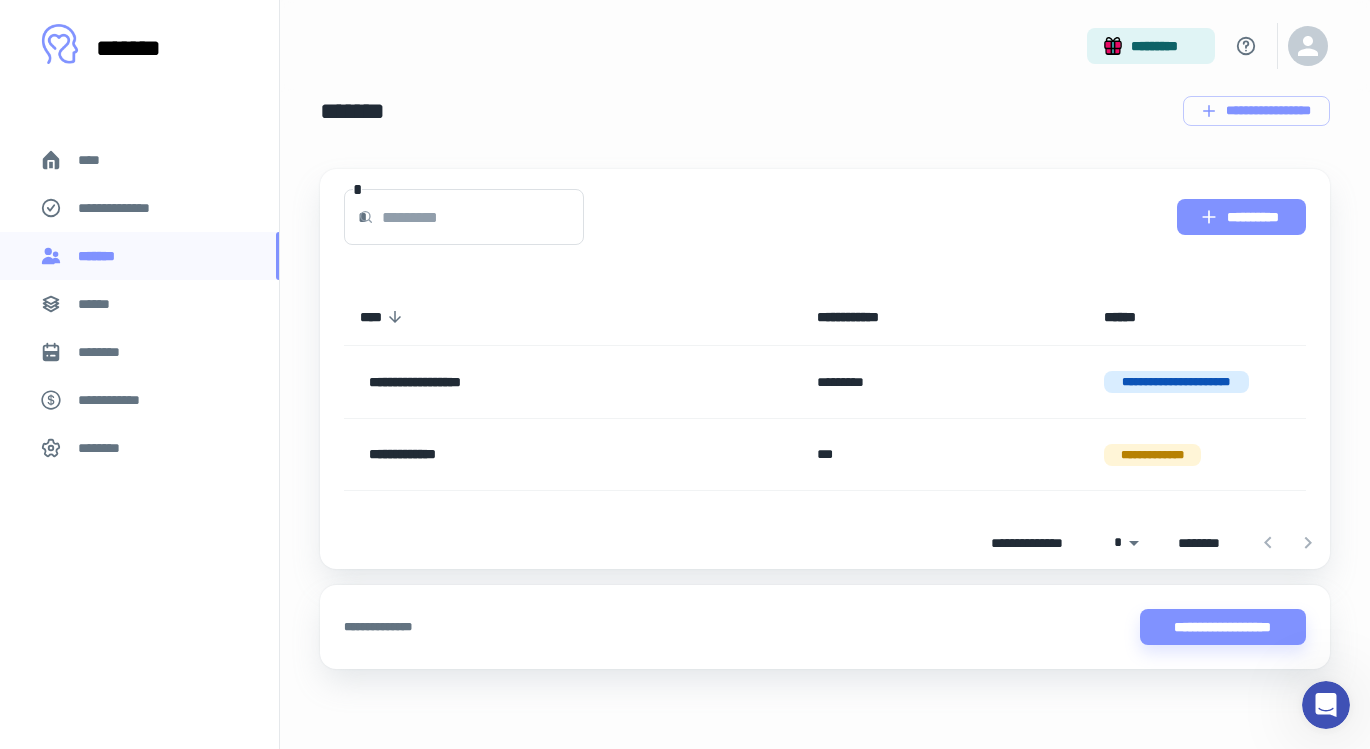 click on "**********" at bounding box center [1241, 217] 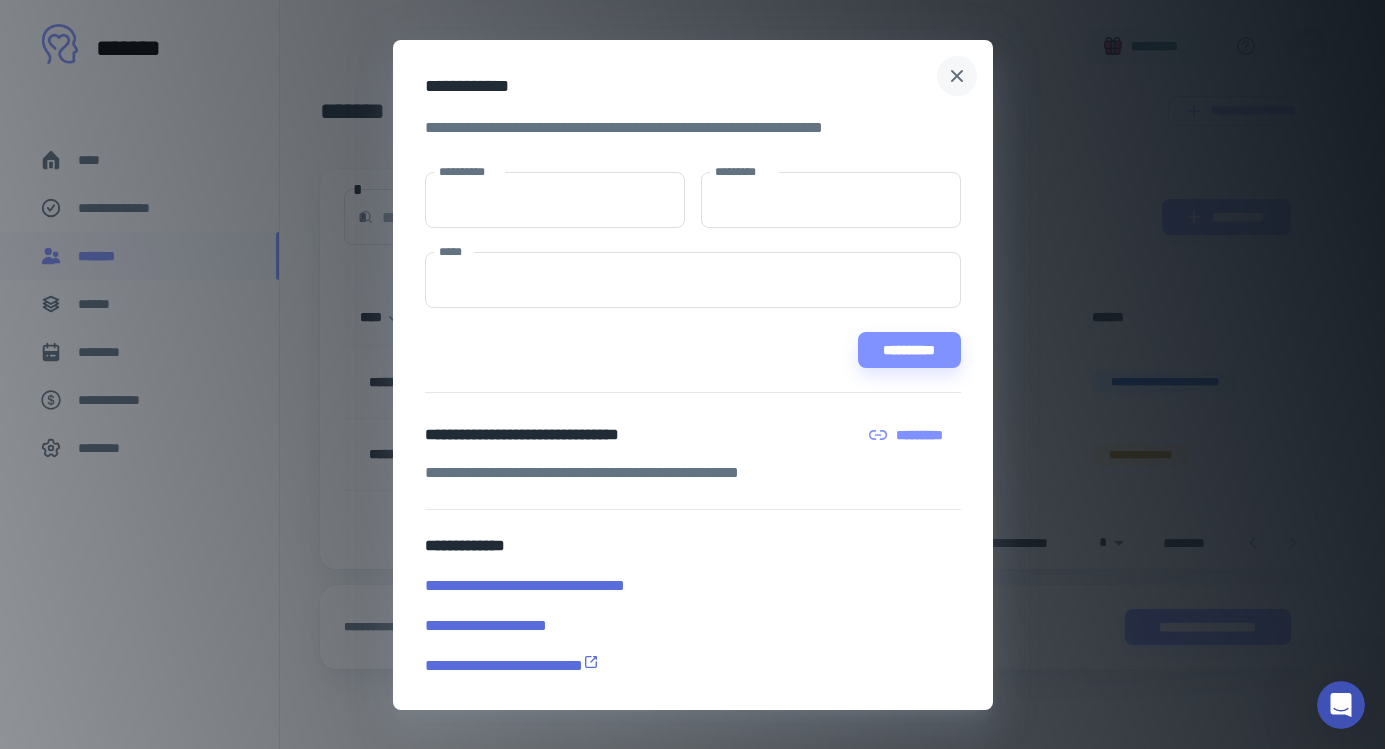 click 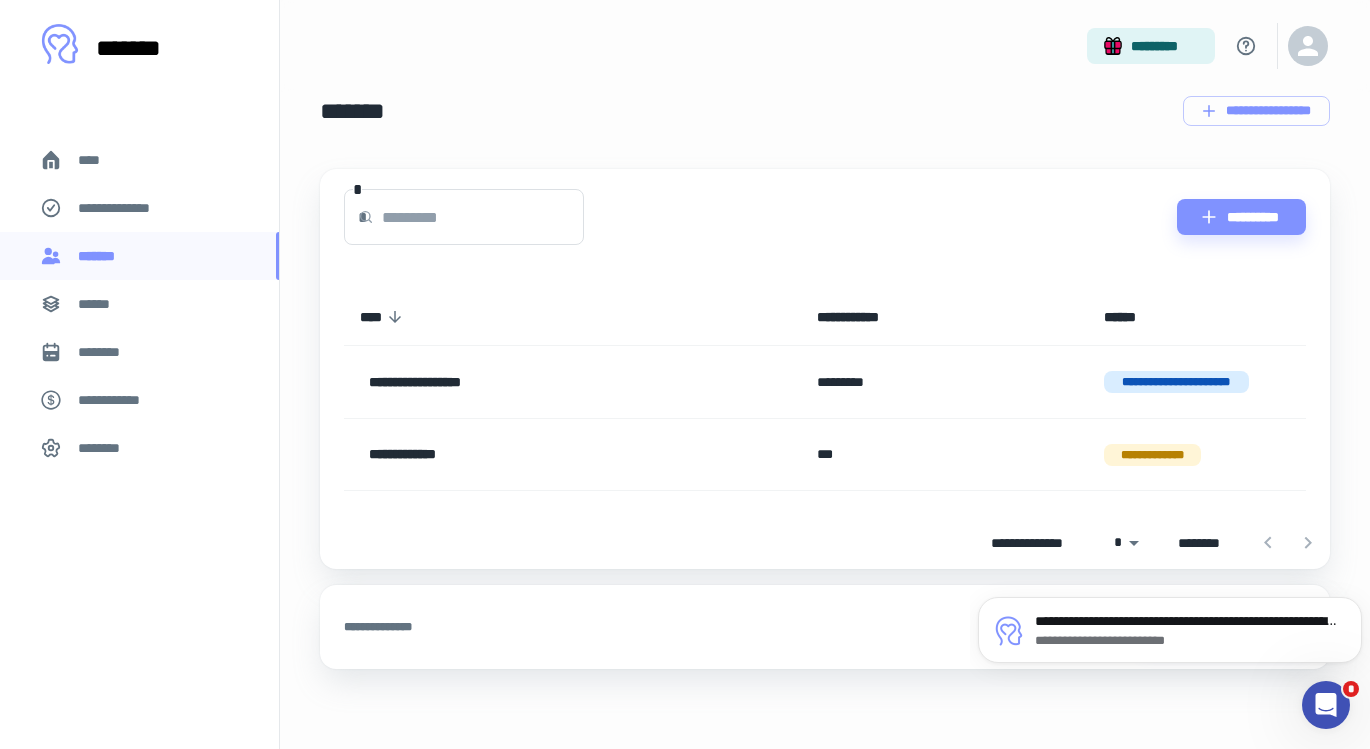 scroll, scrollTop: 0, scrollLeft: 0, axis: both 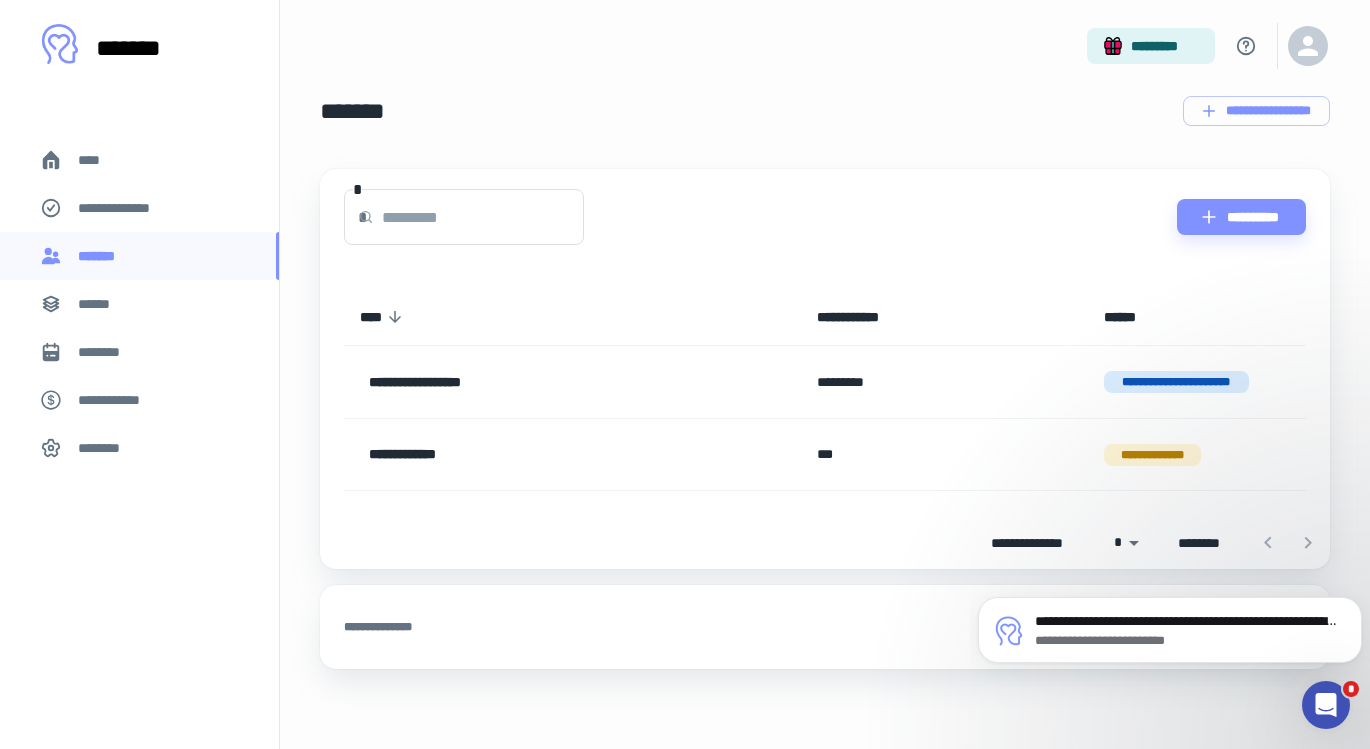 click on "**********" at bounding box center [825, 111] 